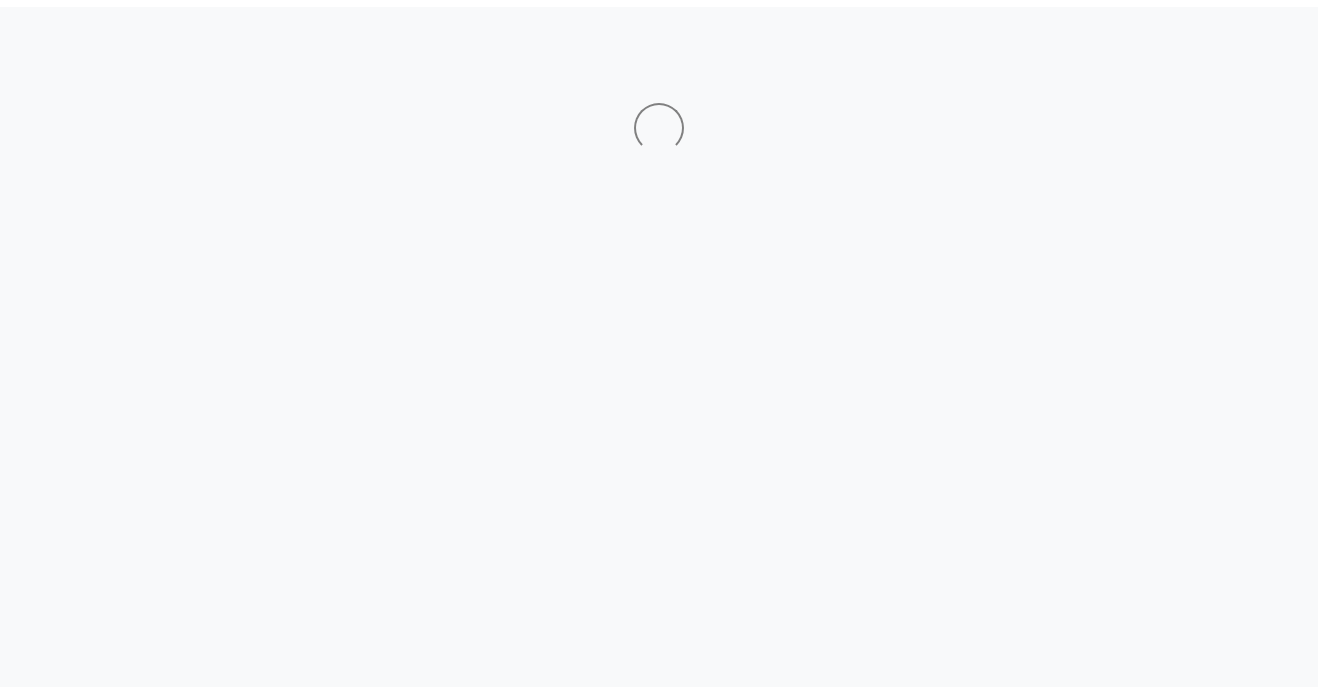scroll, scrollTop: 0, scrollLeft: 0, axis: both 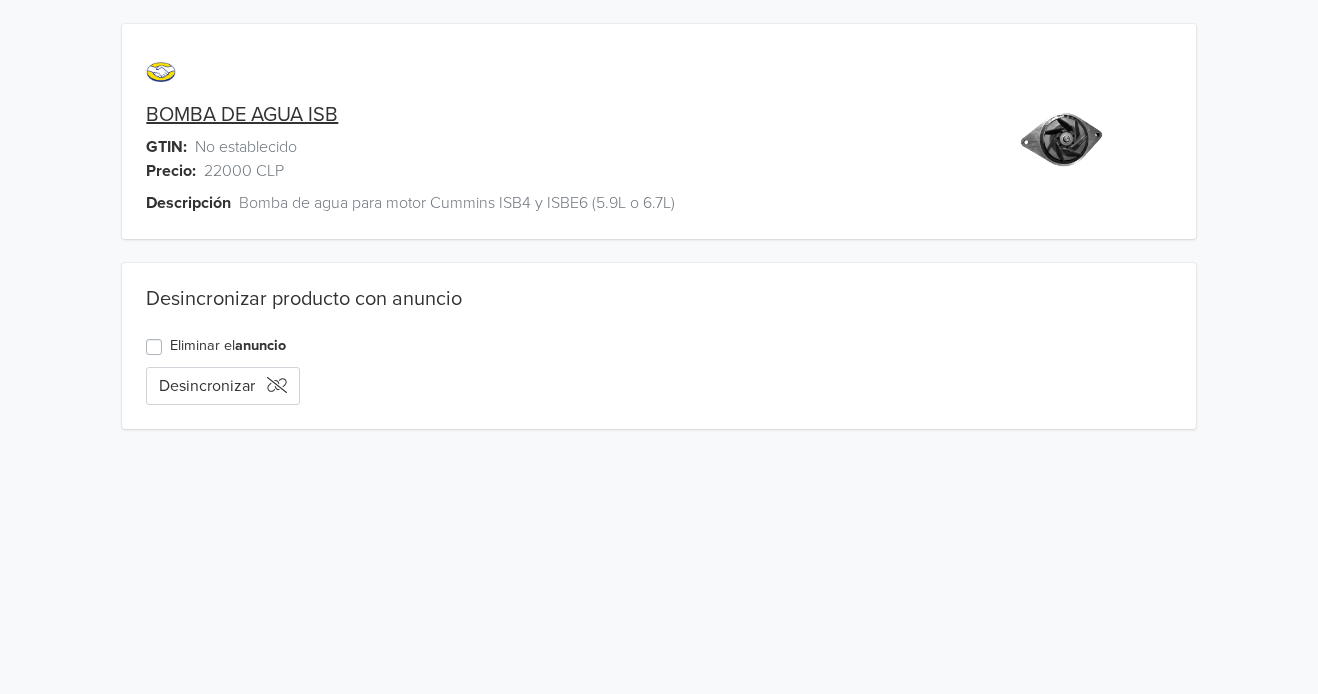 click on "BOMBA DE AGUA ISB   GTIN: No establecido   Precio: 22000 CLP   Descripción   Bomba de agua para motor Cummins ISB4 y ISBE6 (5.9L o 6.7L)" at bounding box center [524, 143] 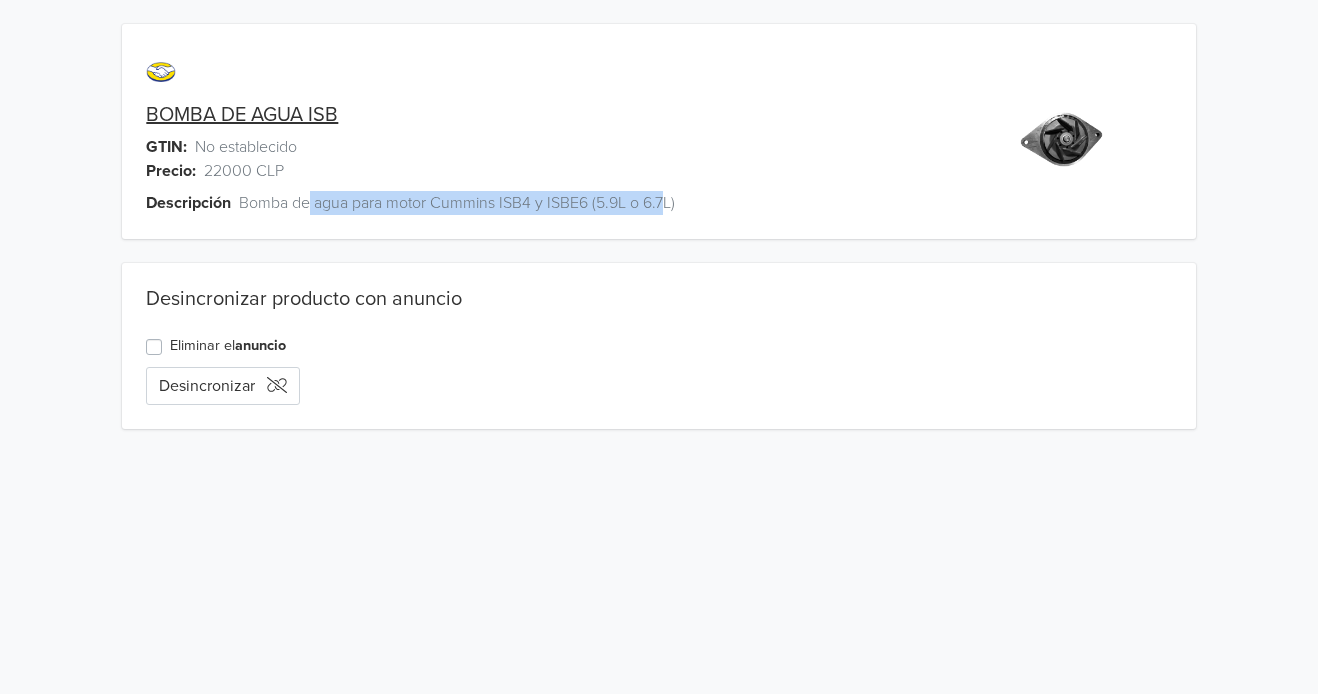 drag, startPoint x: 320, startPoint y: 212, endPoint x: 675, endPoint y: 207, distance: 355.03522 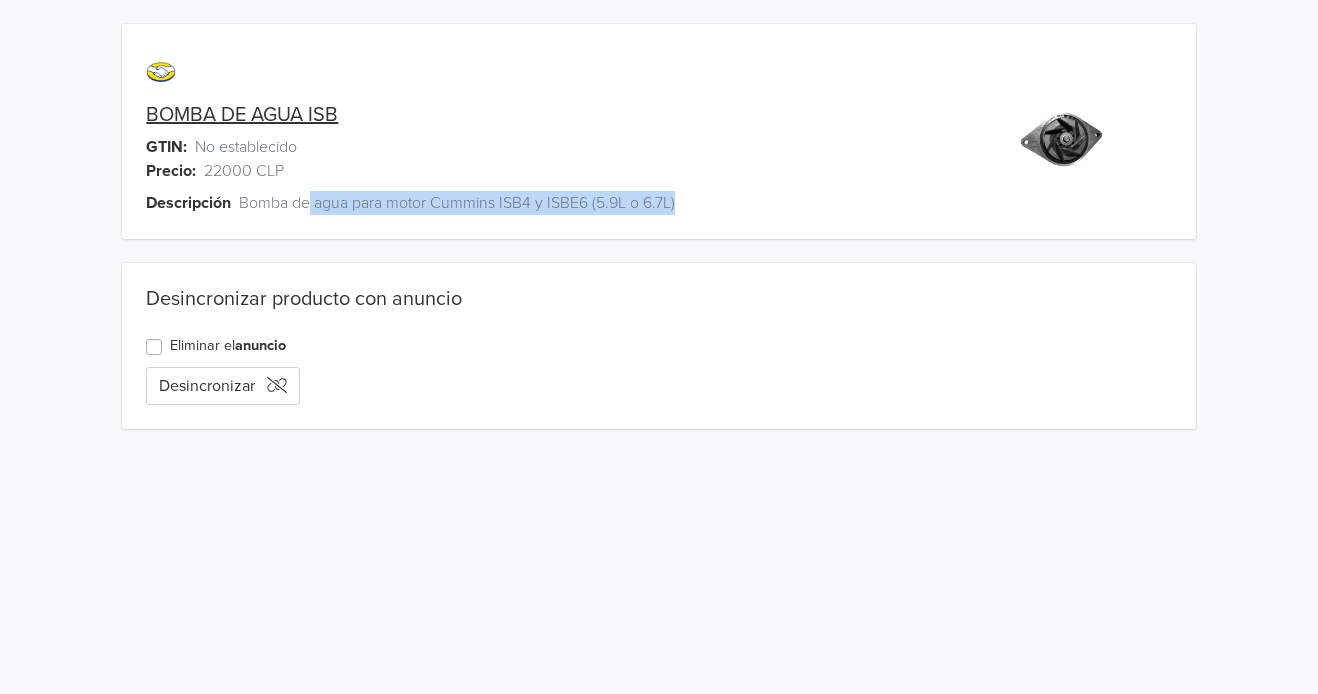 click on "Bomba de agua para motor Cummins ISB4 y ISBE6 (5.9L o 6.7L)" at bounding box center (457, 203) 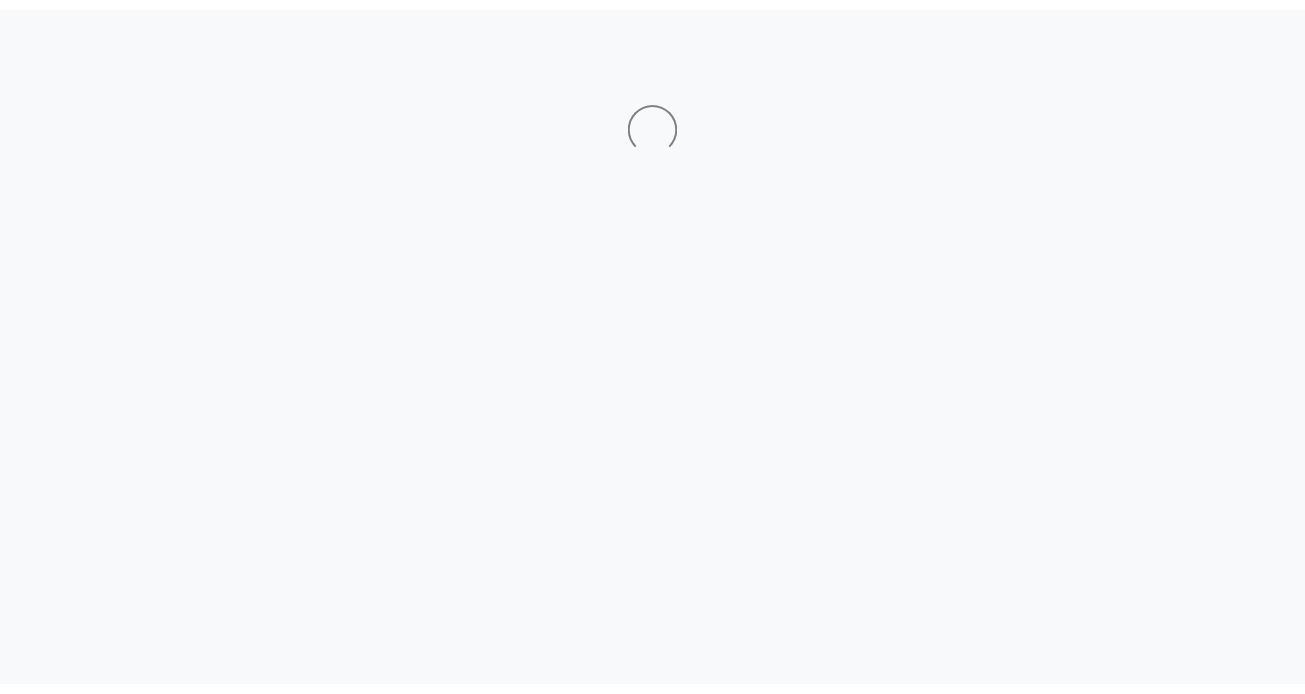 scroll, scrollTop: 0, scrollLeft: 0, axis: both 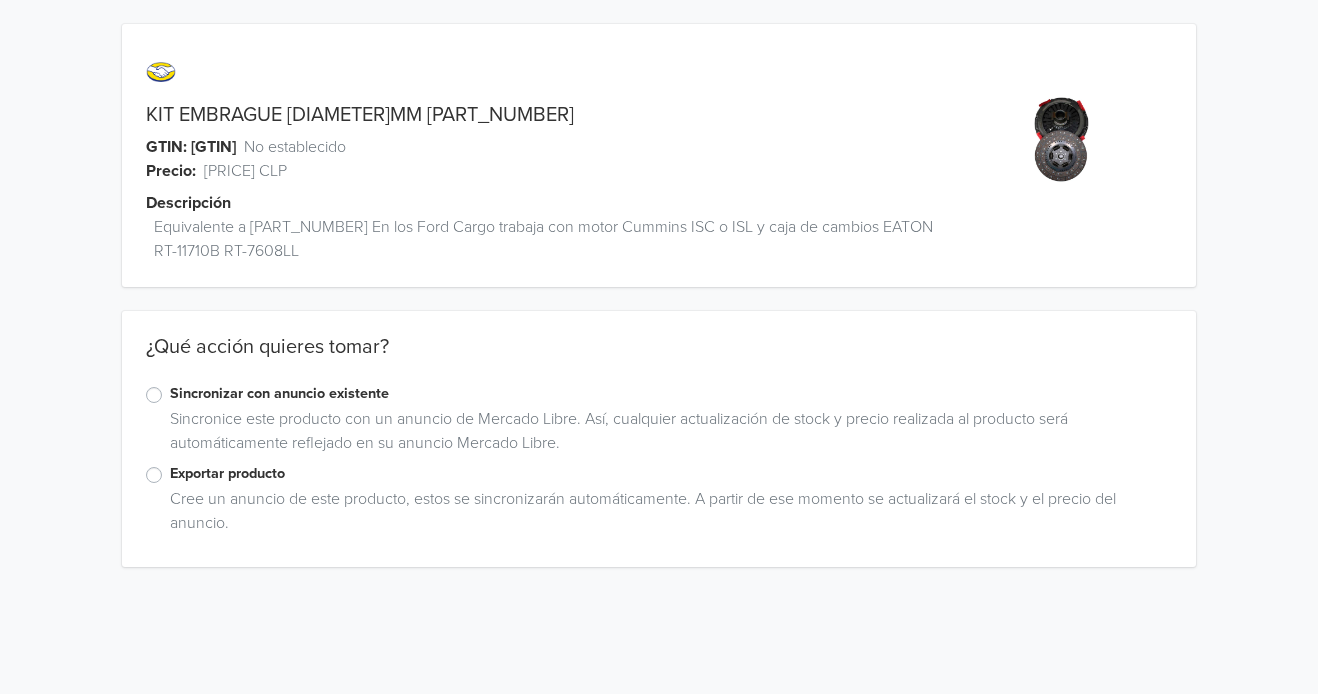 click on "Exportar producto" at bounding box center (670, 474) 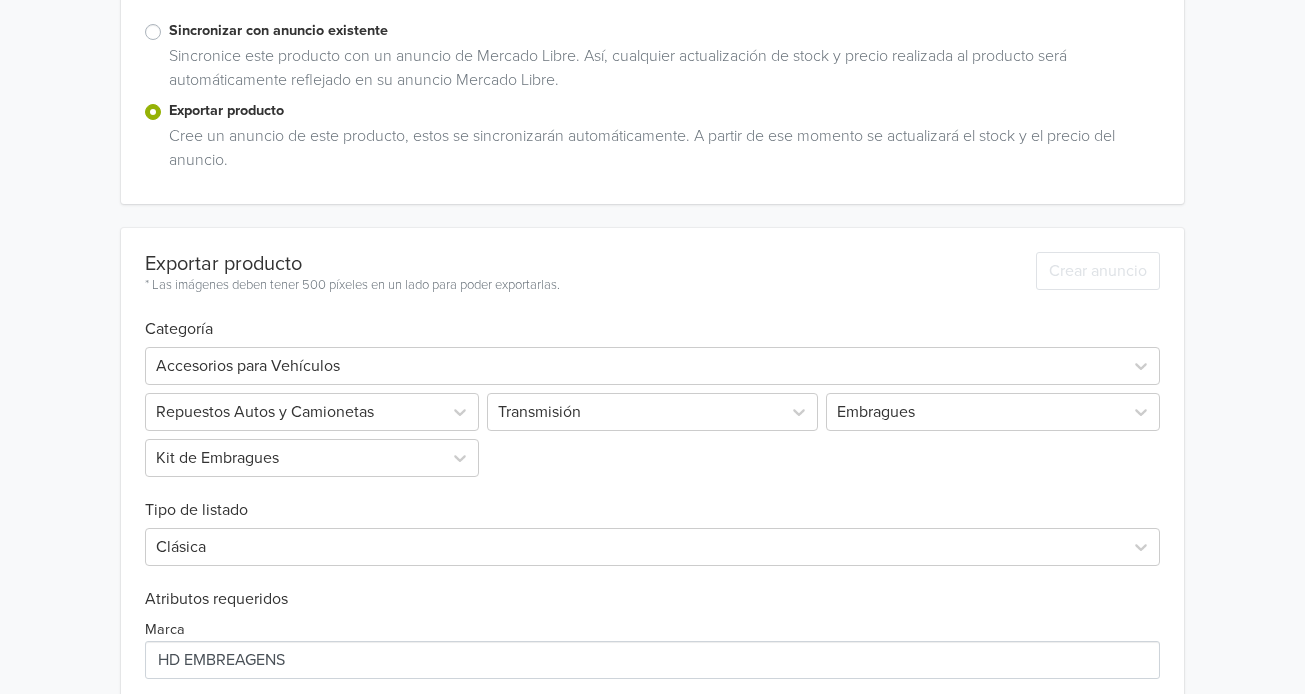 scroll, scrollTop: 454, scrollLeft: 0, axis: vertical 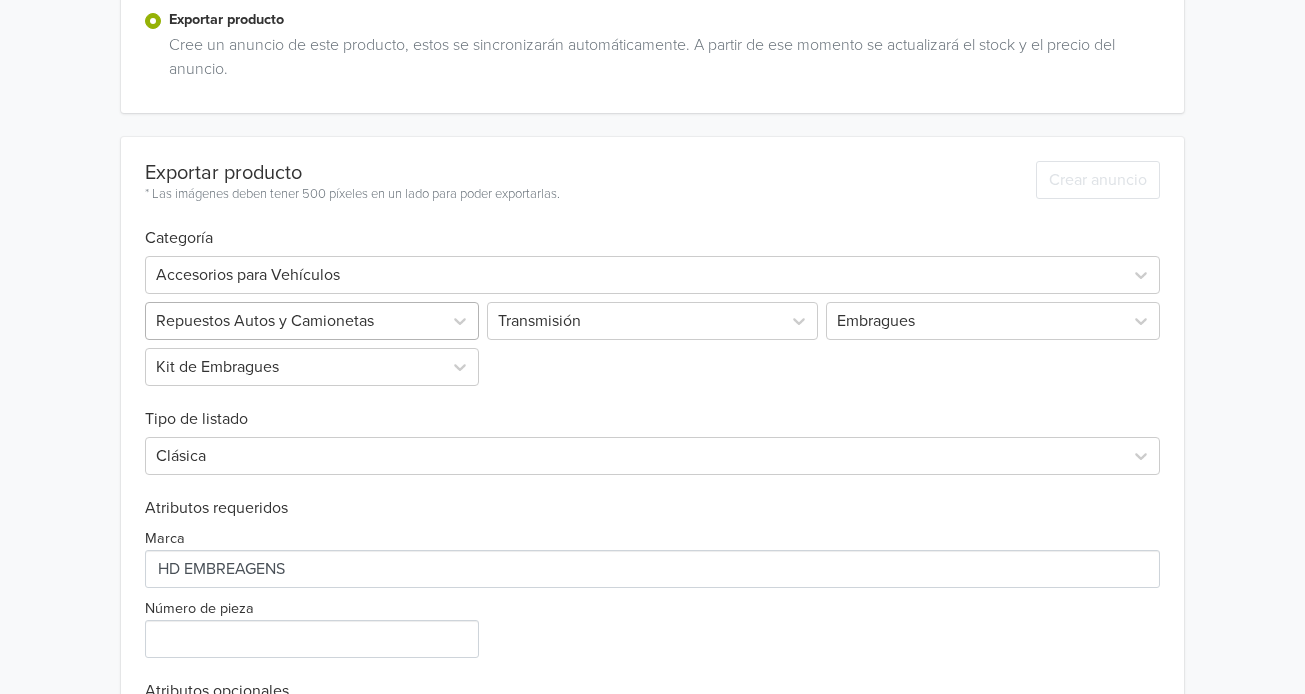 click at bounding box center (294, 321) 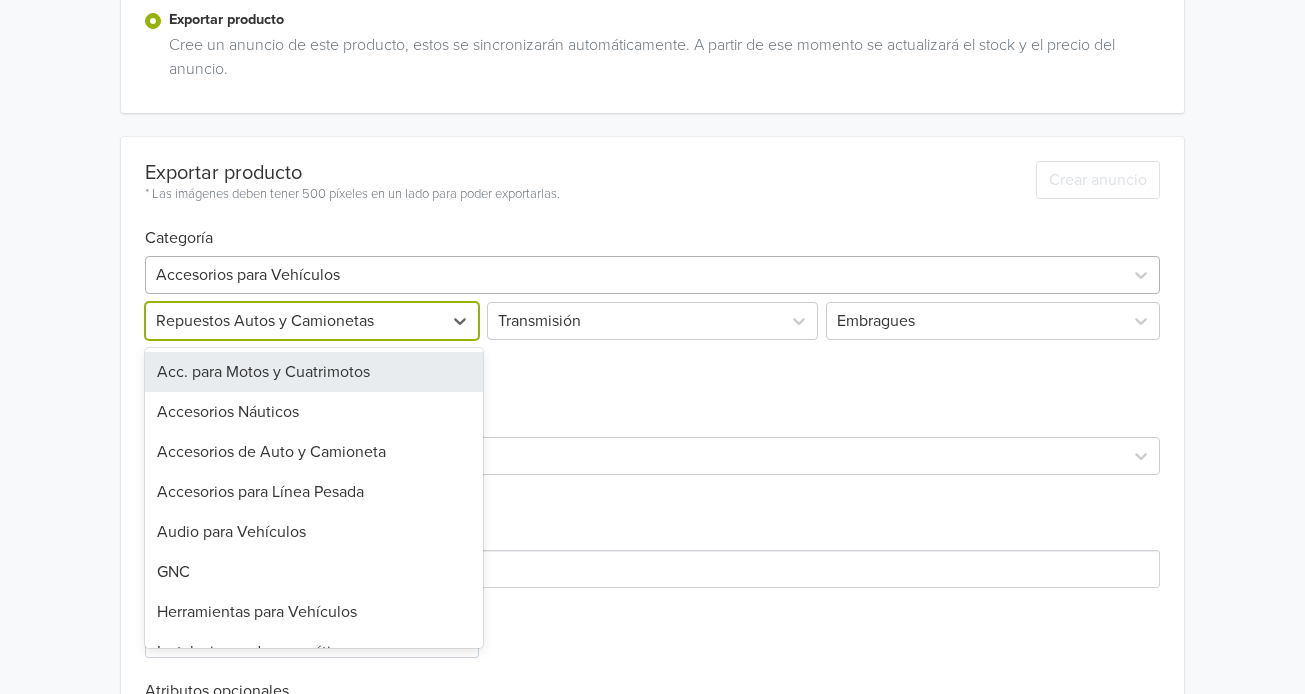 click at bounding box center [634, 275] 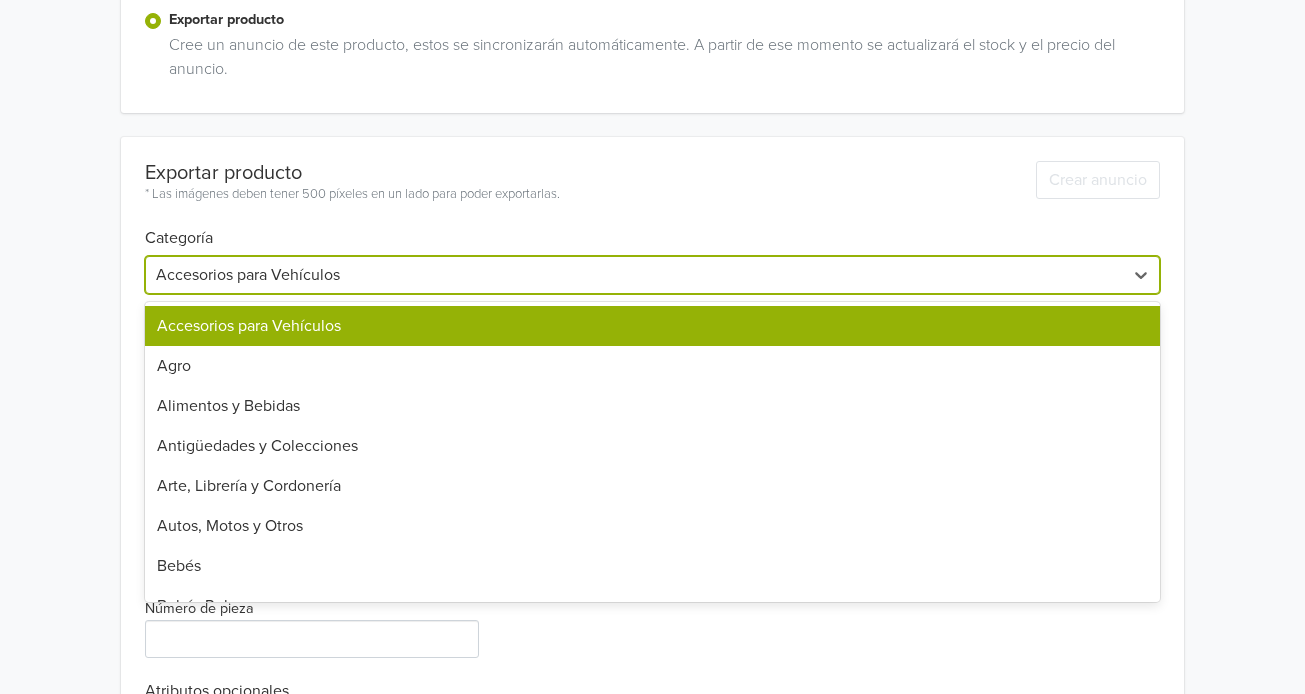 click on "Accesorios para Vehículos" at bounding box center [652, 326] 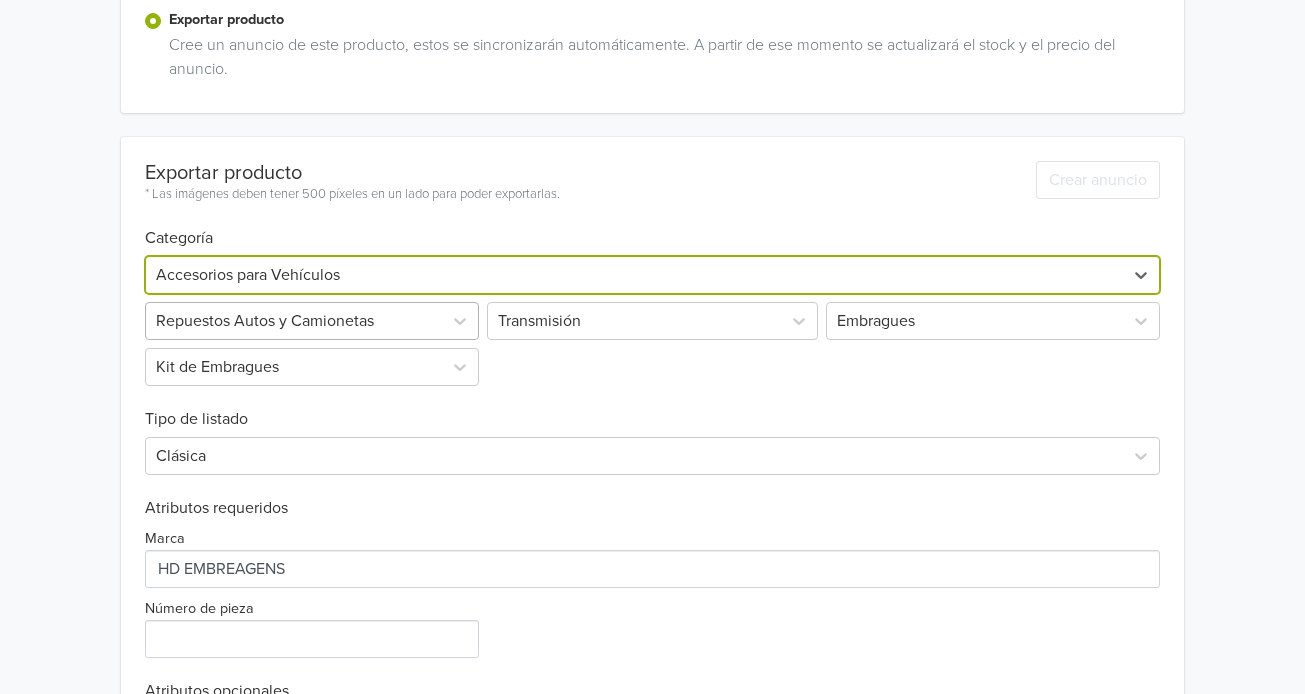 click at bounding box center [294, 321] 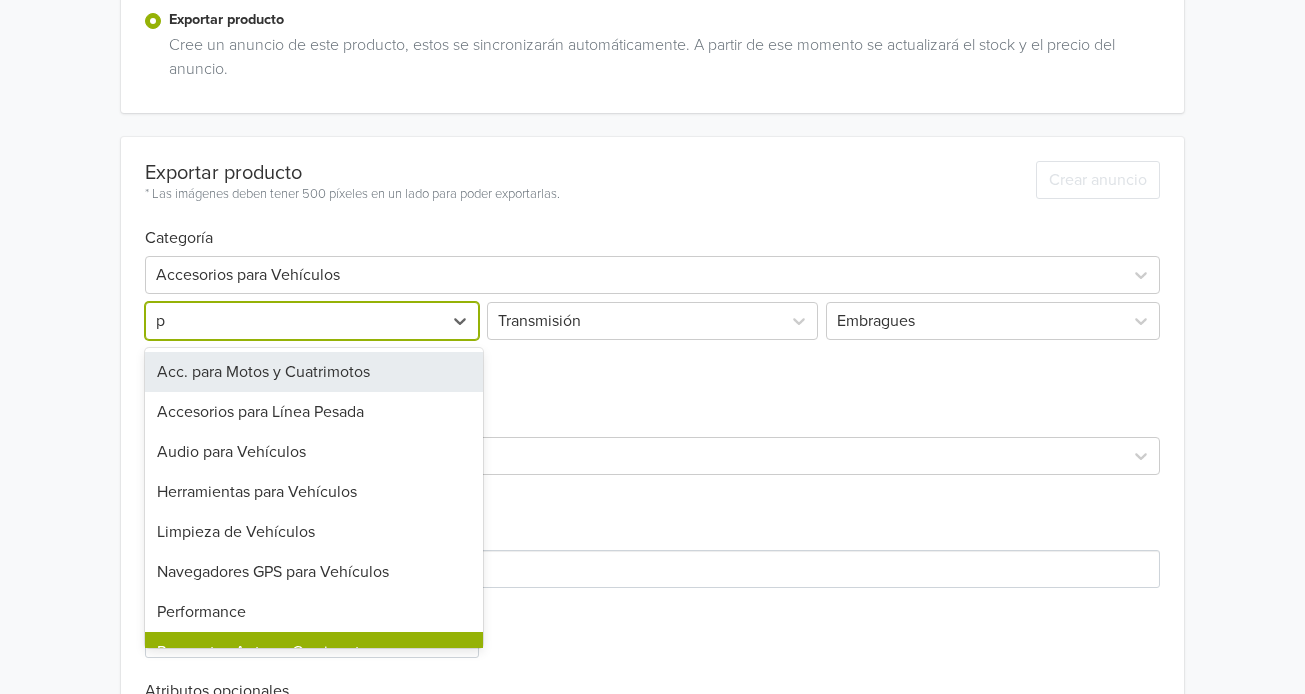 type on "pe" 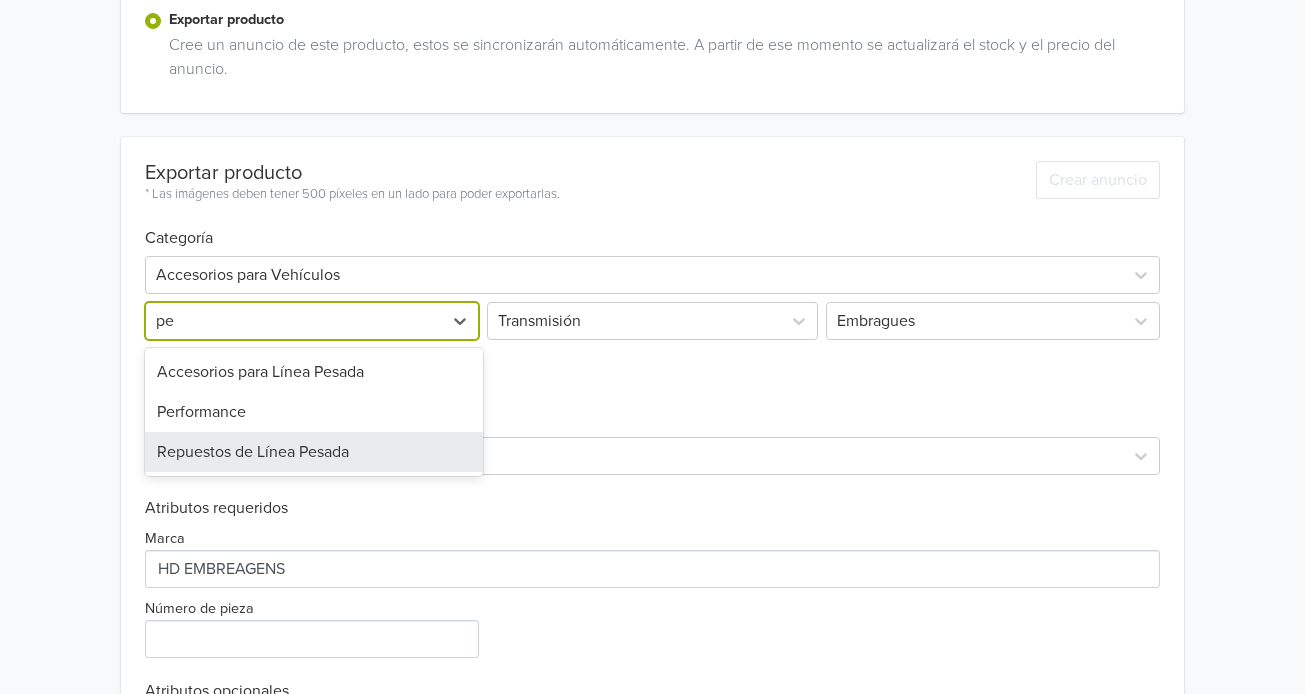 click on "Repuestos de Línea Pesada" at bounding box center [314, 452] 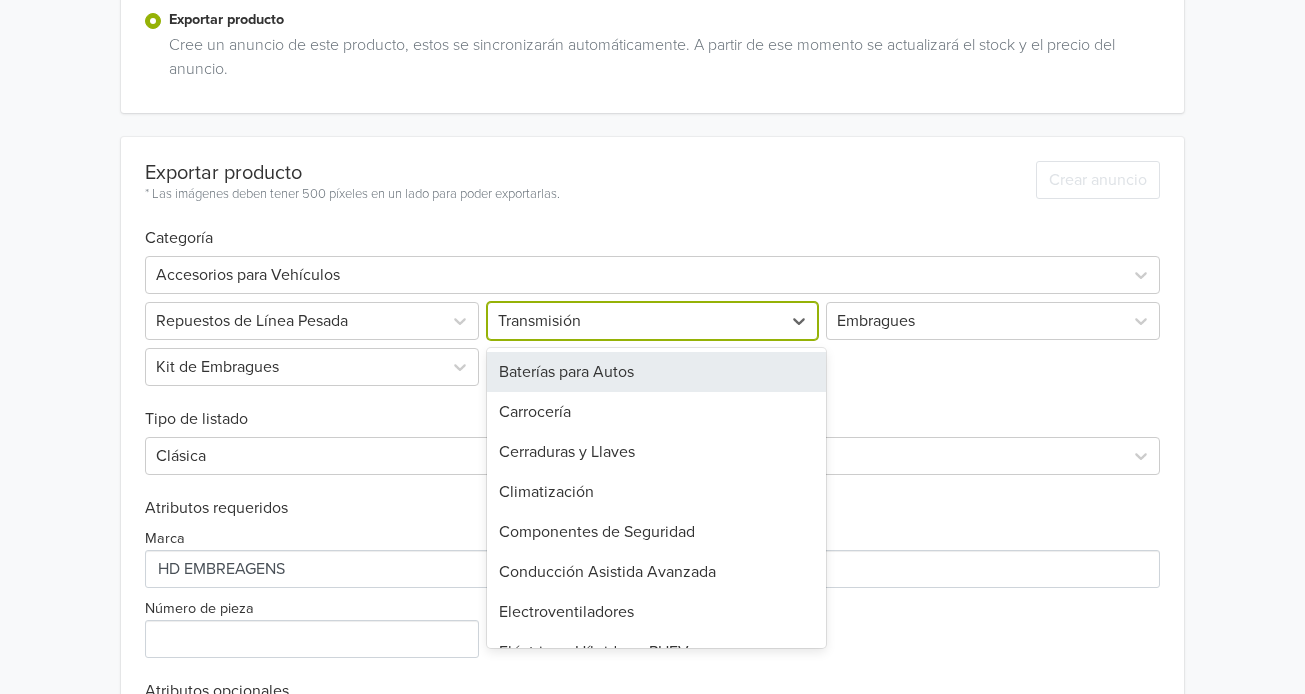 scroll, scrollTop: 209, scrollLeft: 0, axis: vertical 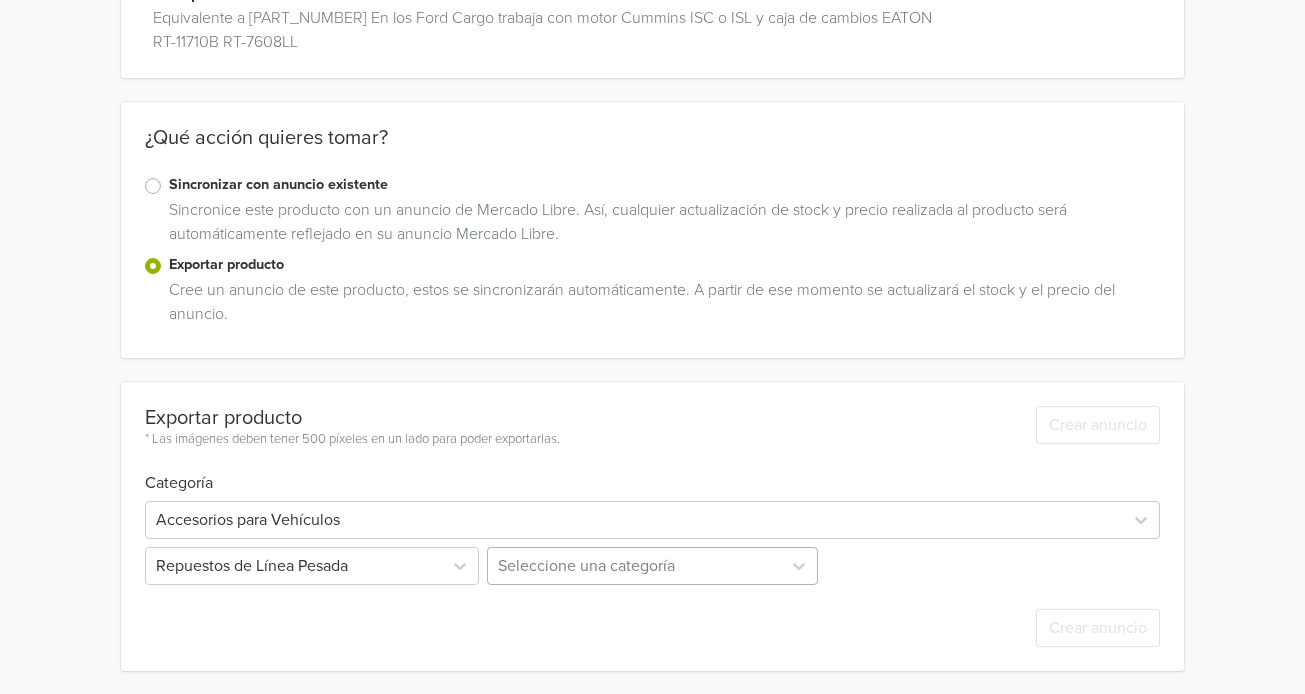 click on "Seleccione una categoría" at bounding box center (652, 566) 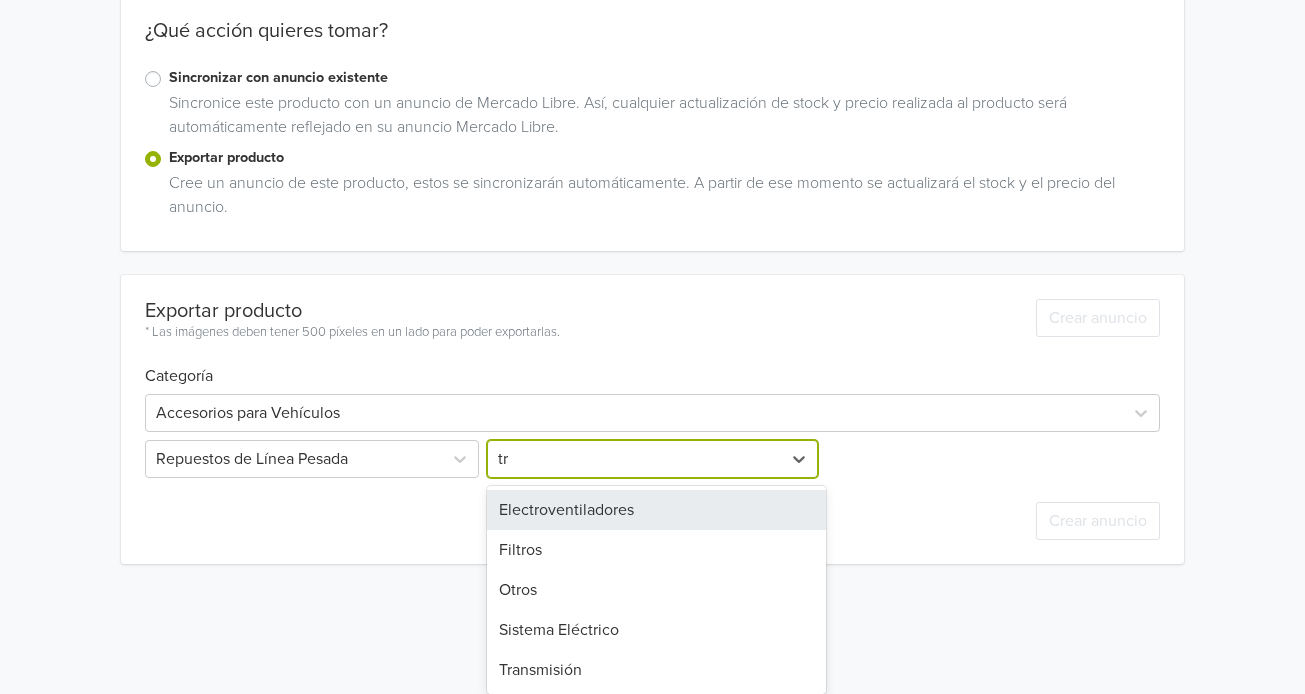 type on "tra" 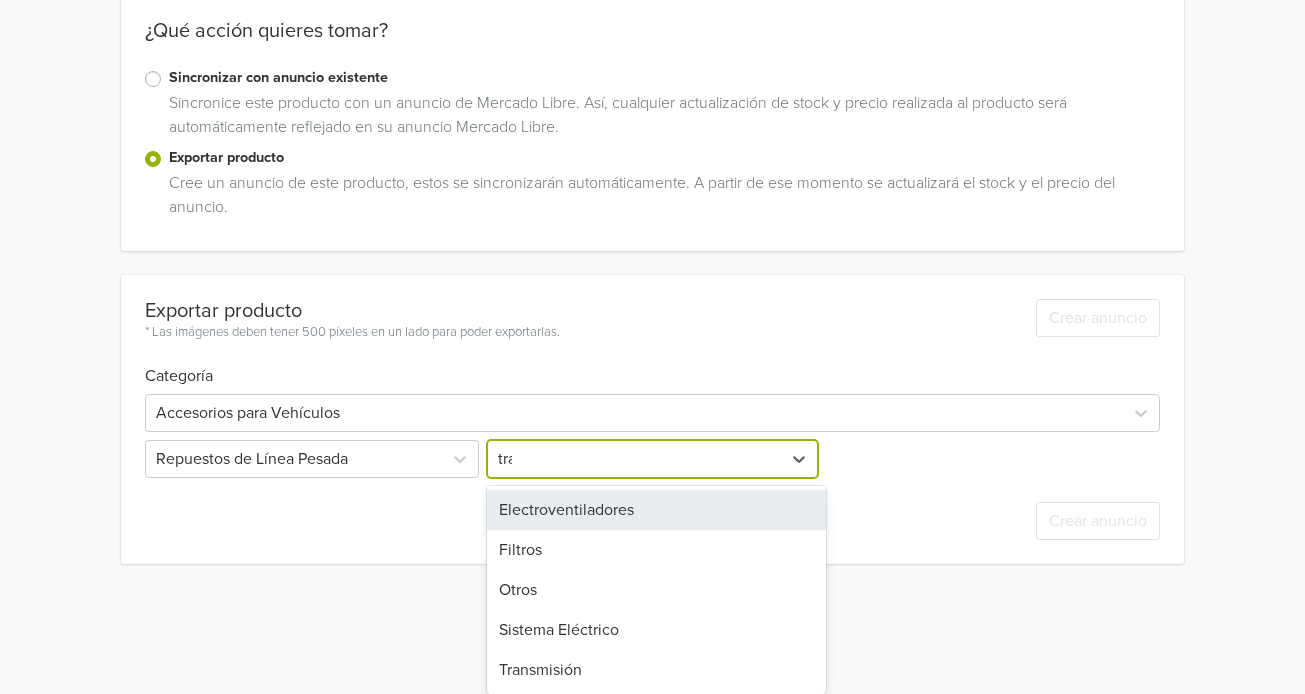 scroll, scrollTop: 209, scrollLeft: 0, axis: vertical 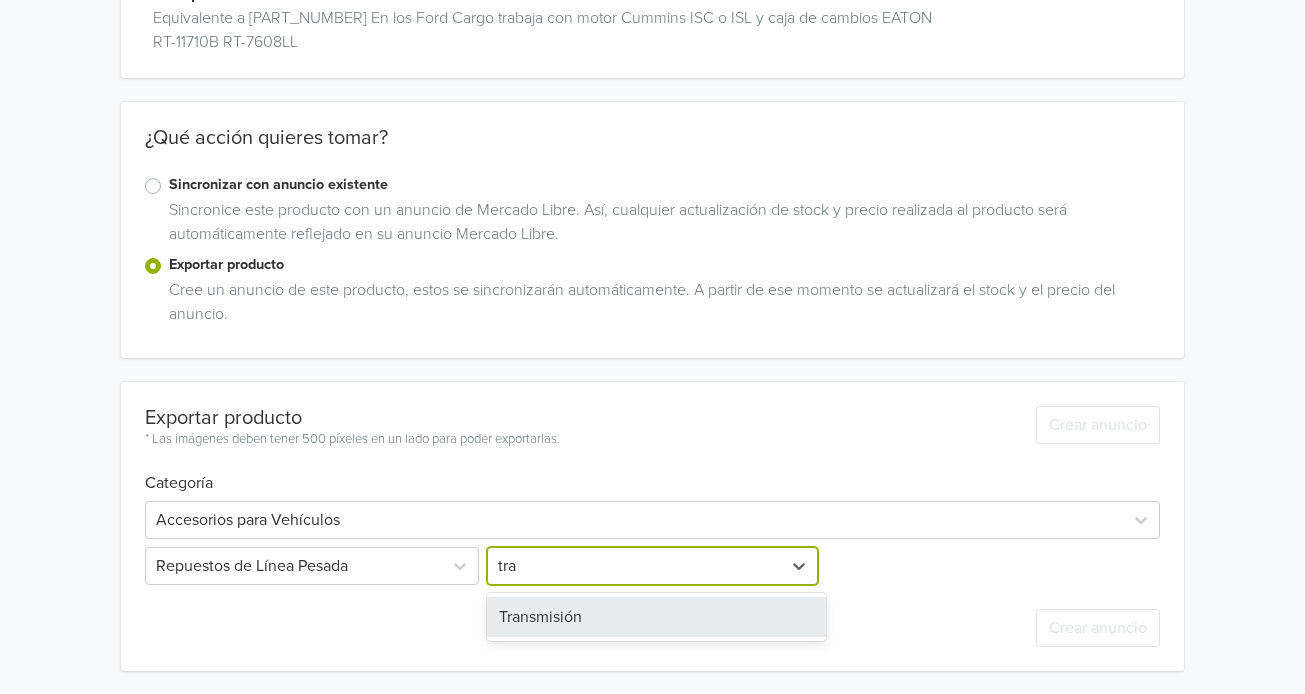 click on "Transmisión" at bounding box center (656, 617) 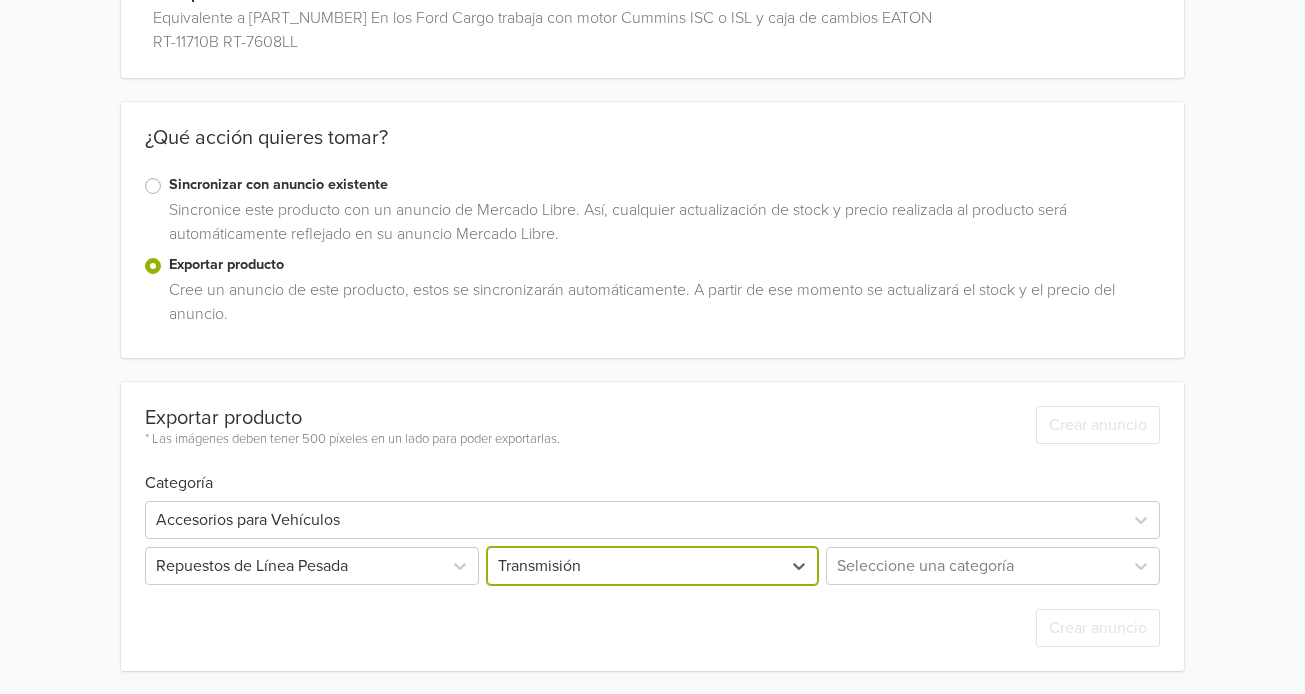 scroll, scrollTop: 408, scrollLeft: 0, axis: vertical 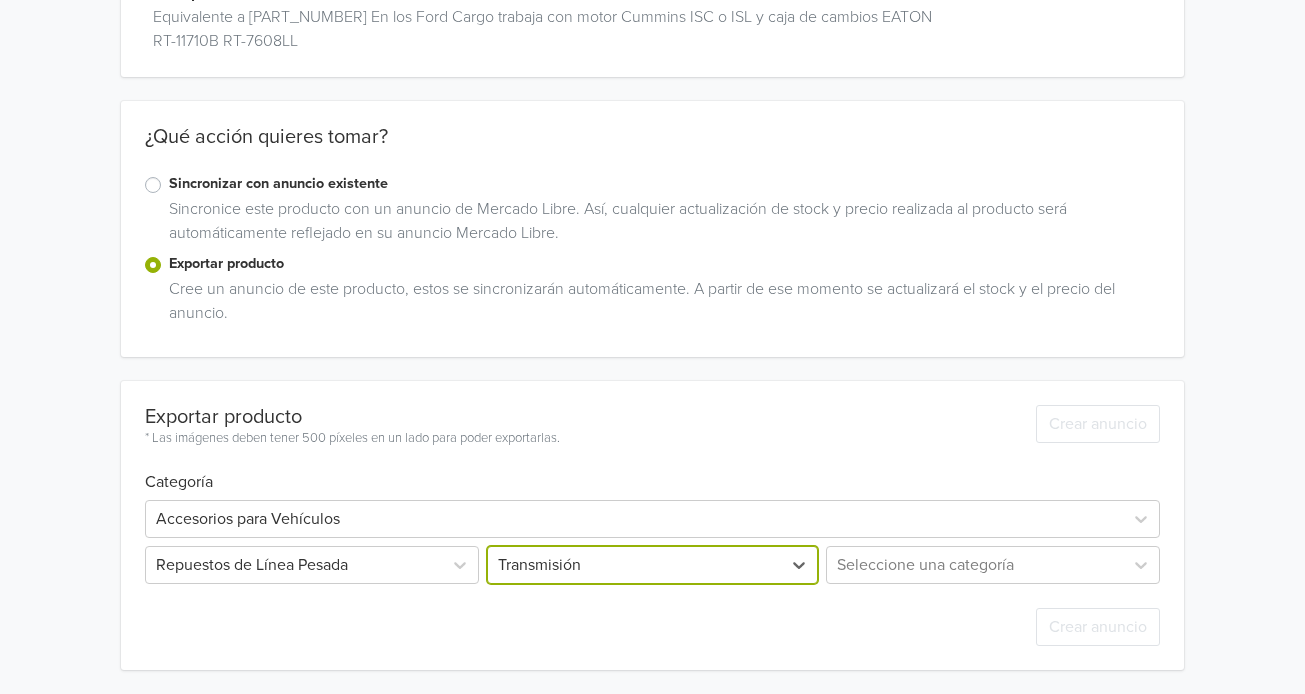 click on "option Transmisión, selected. Transmisión" at bounding box center [652, 565] 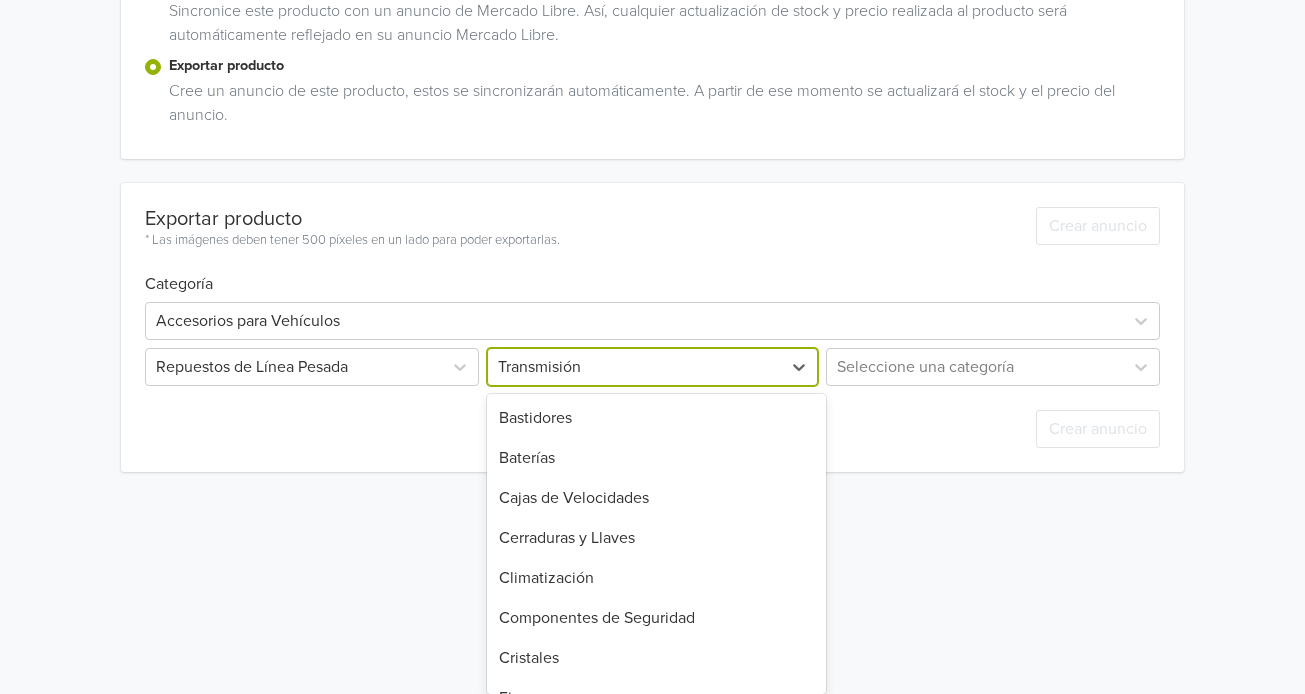 scroll, scrollTop: 667, scrollLeft: 0, axis: vertical 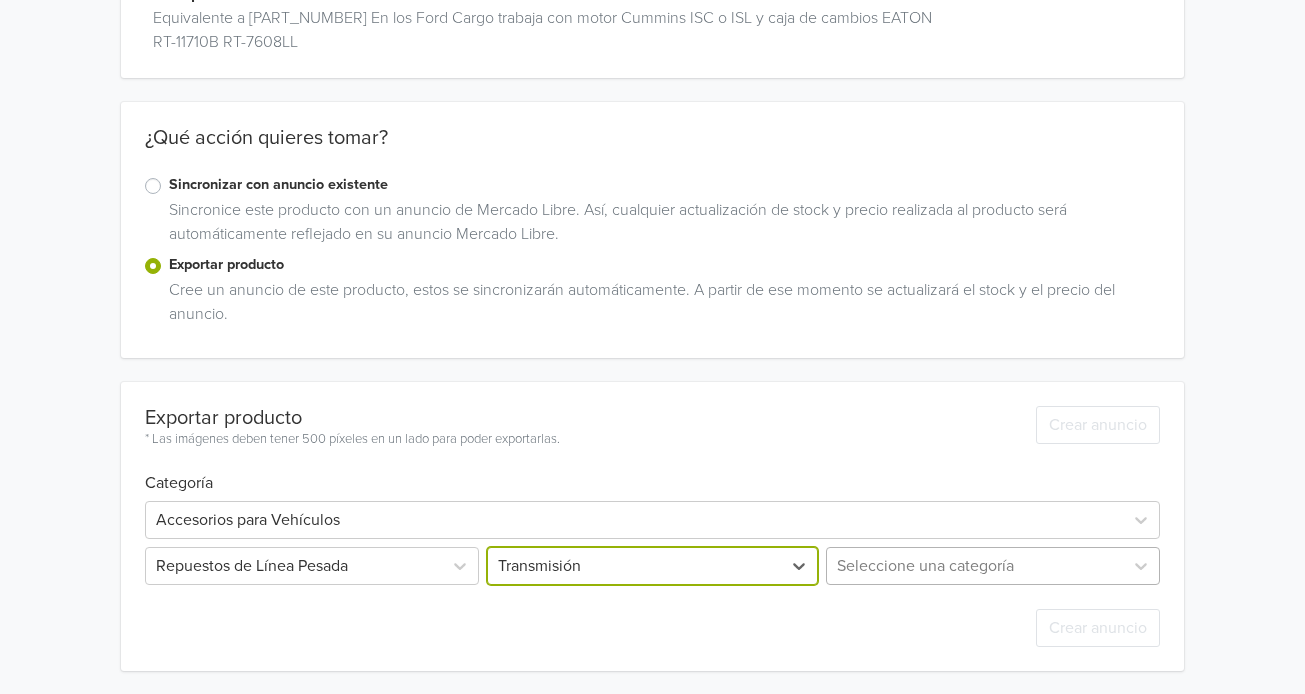 click on "Seleccione una categoría" at bounding box center (991, 566) 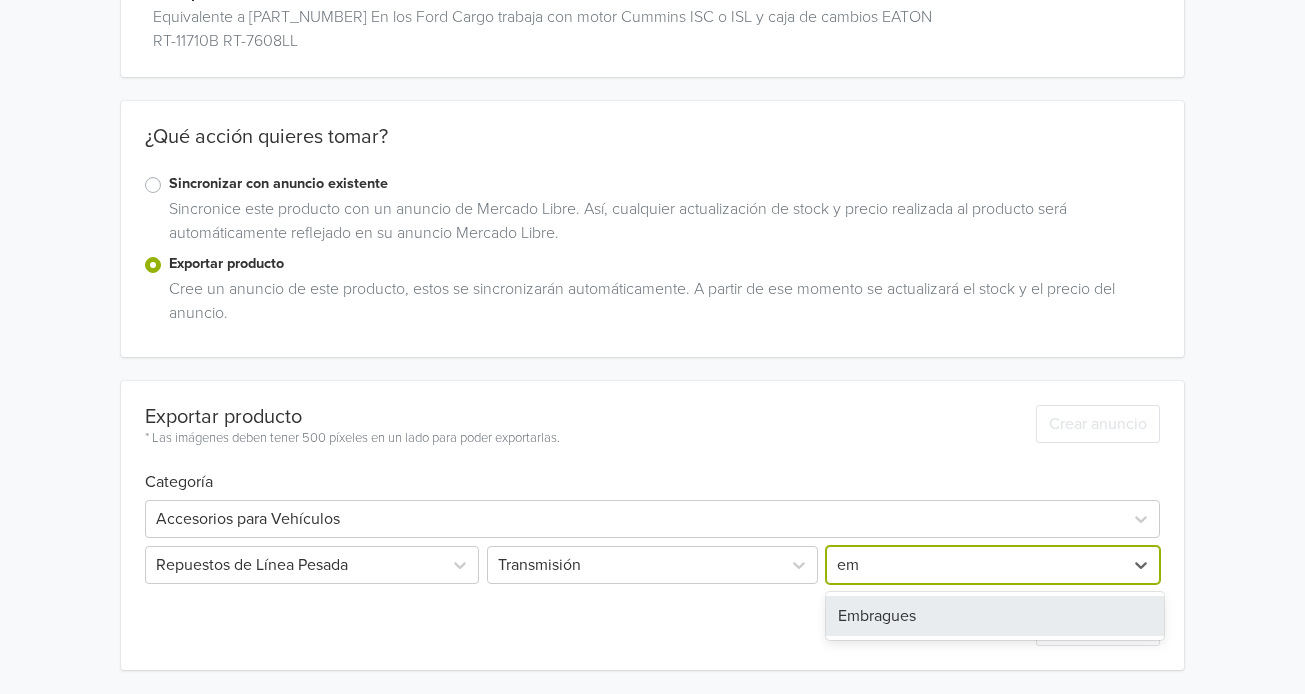 scroll, scrollTop: 209, scrollLeft: 0, axis: vertical 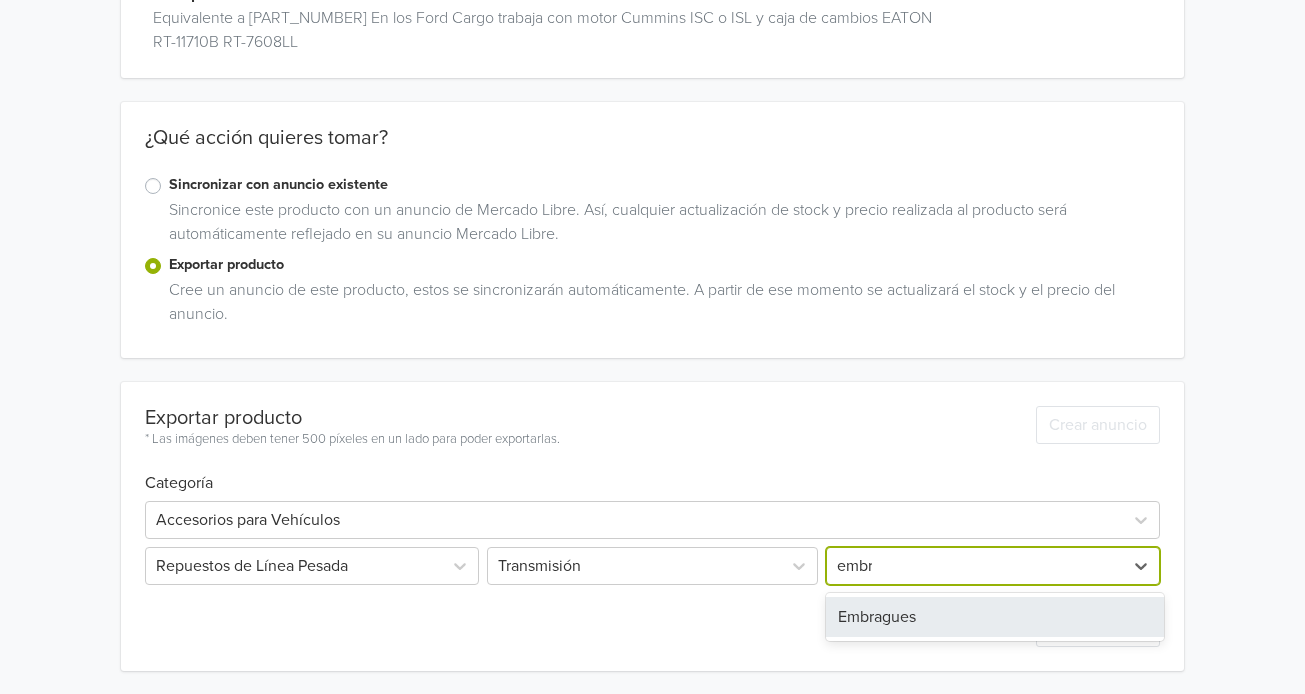type on "embra" 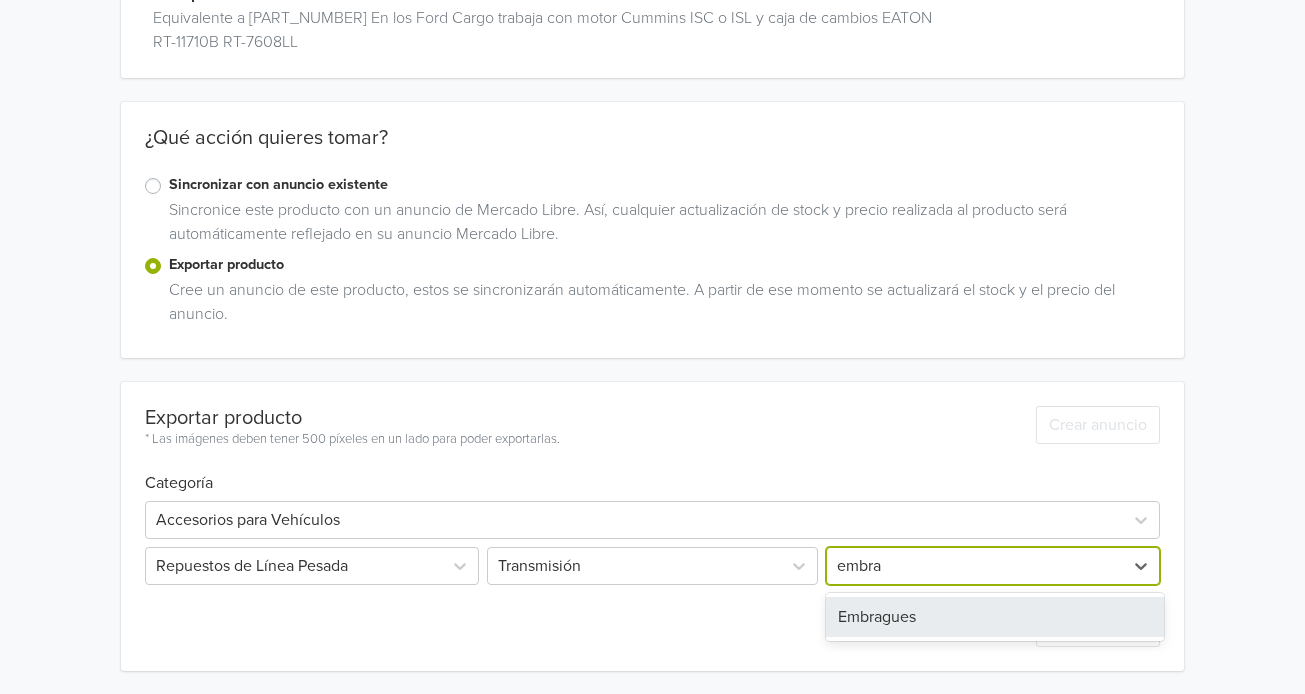 click on "Embragues" at bounding box center (995, 617) 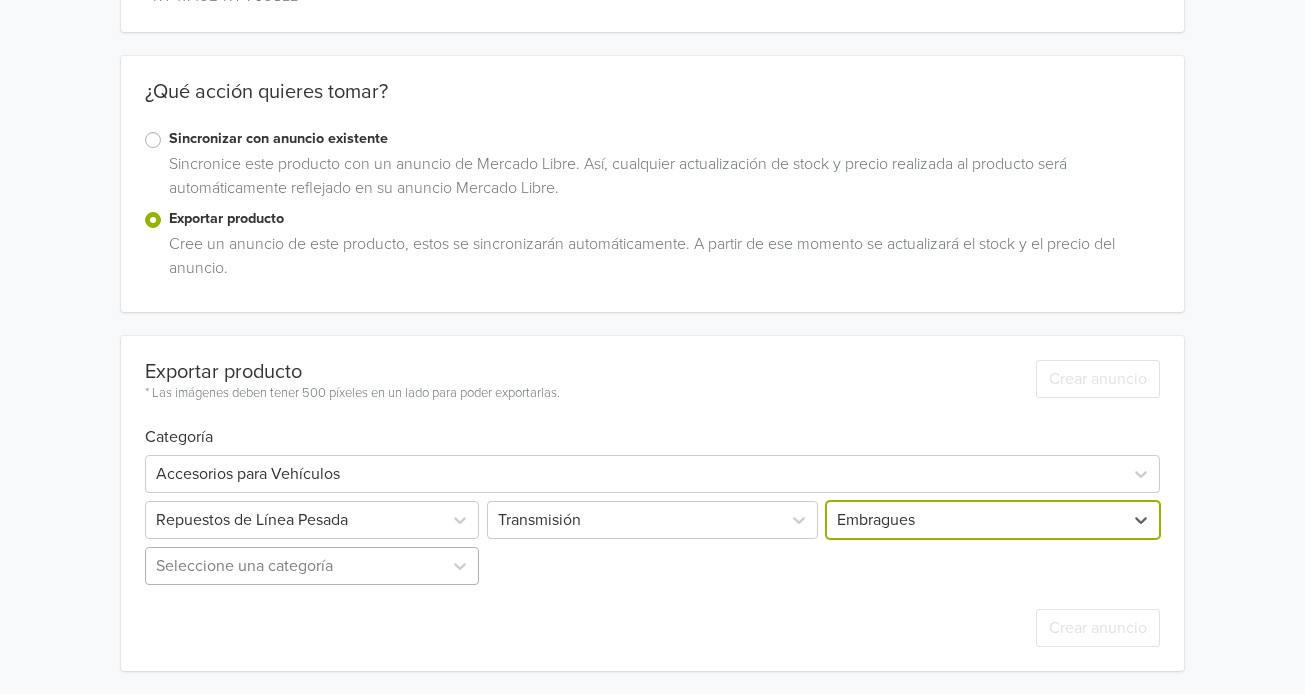 click on "Seleccione una categoría" at bounding box center [314, 566] 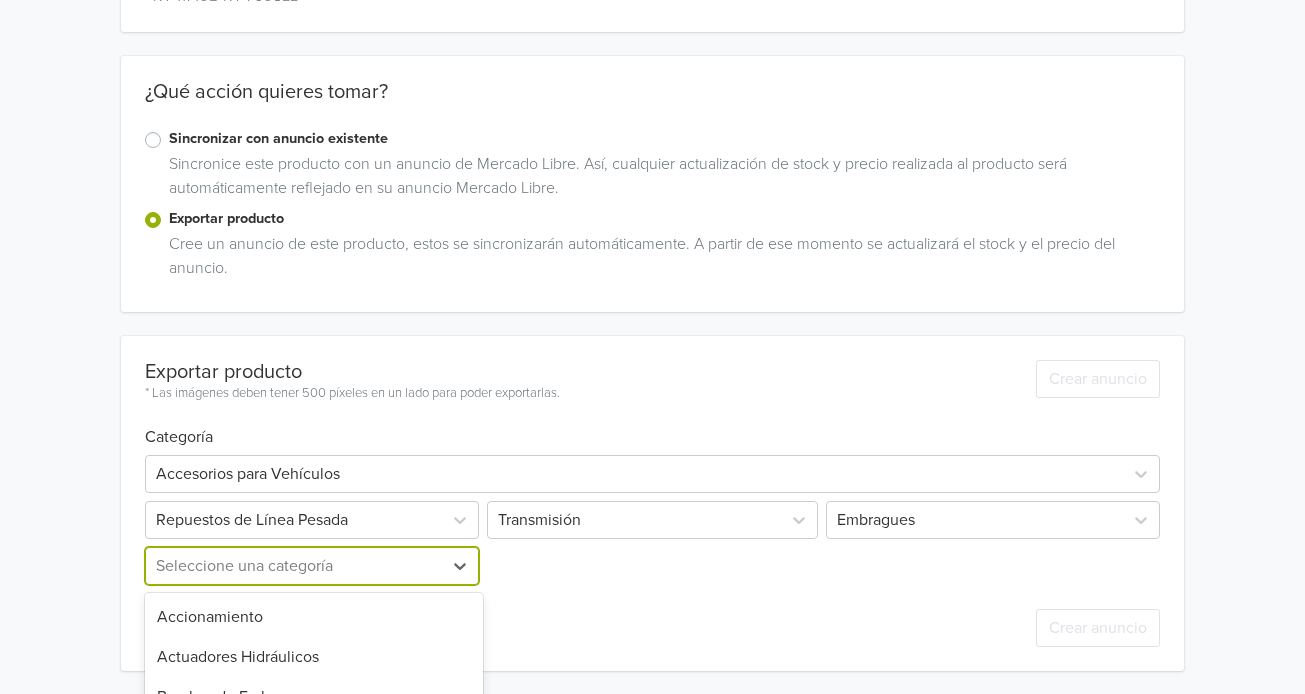 scroll, scrollTop: 453, scrollLeft: 0, axis: vertical 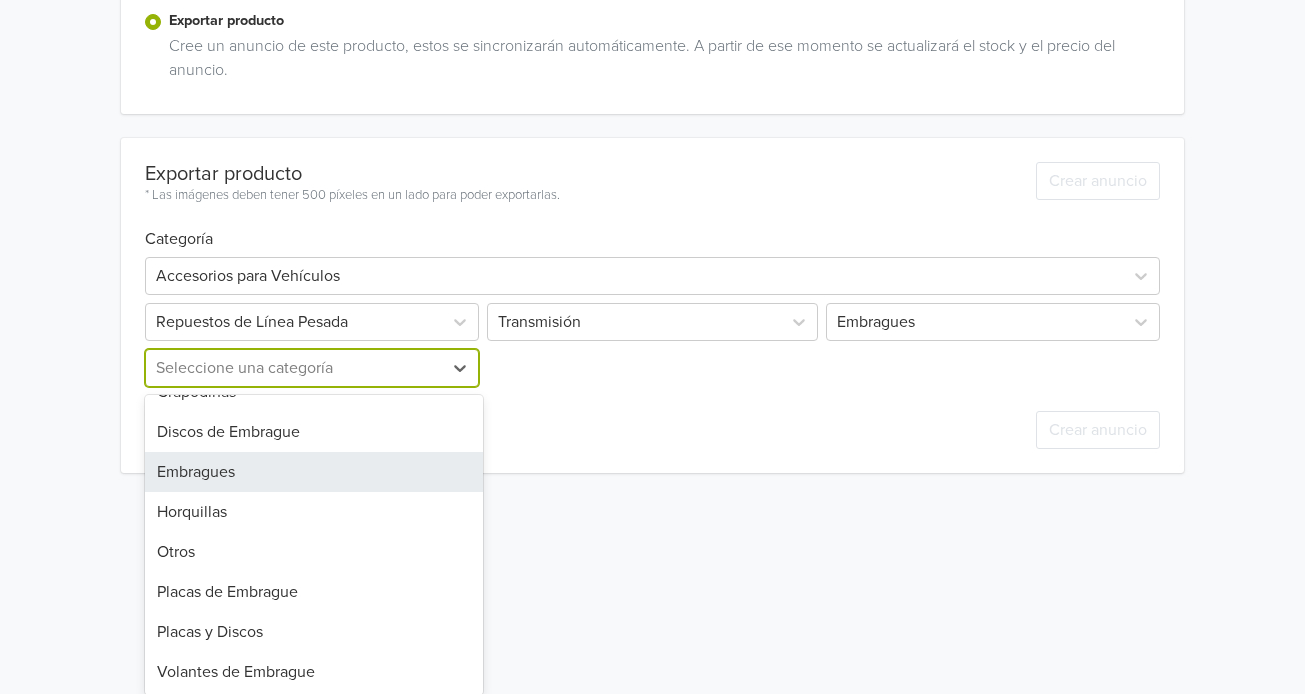 click on "Embragues" at bounding box center [314, 472] 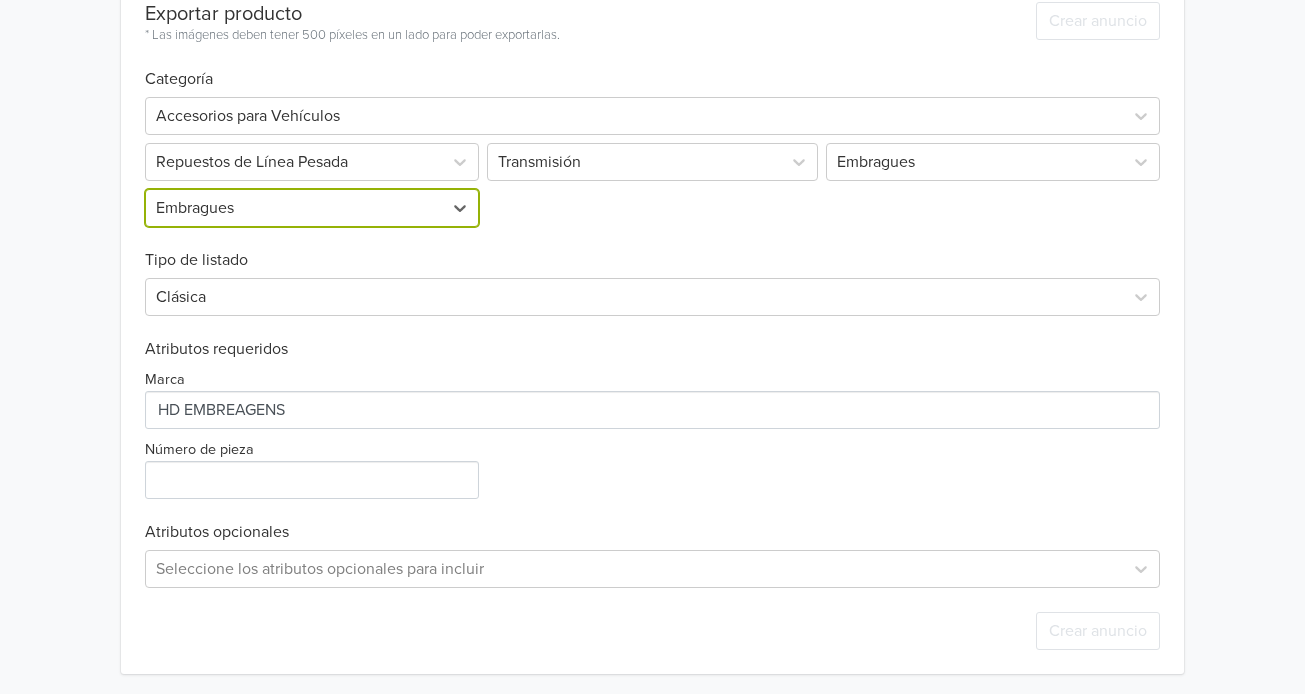 scroll, scrollTop: 617, scrollLeft: 0, axis: vertical 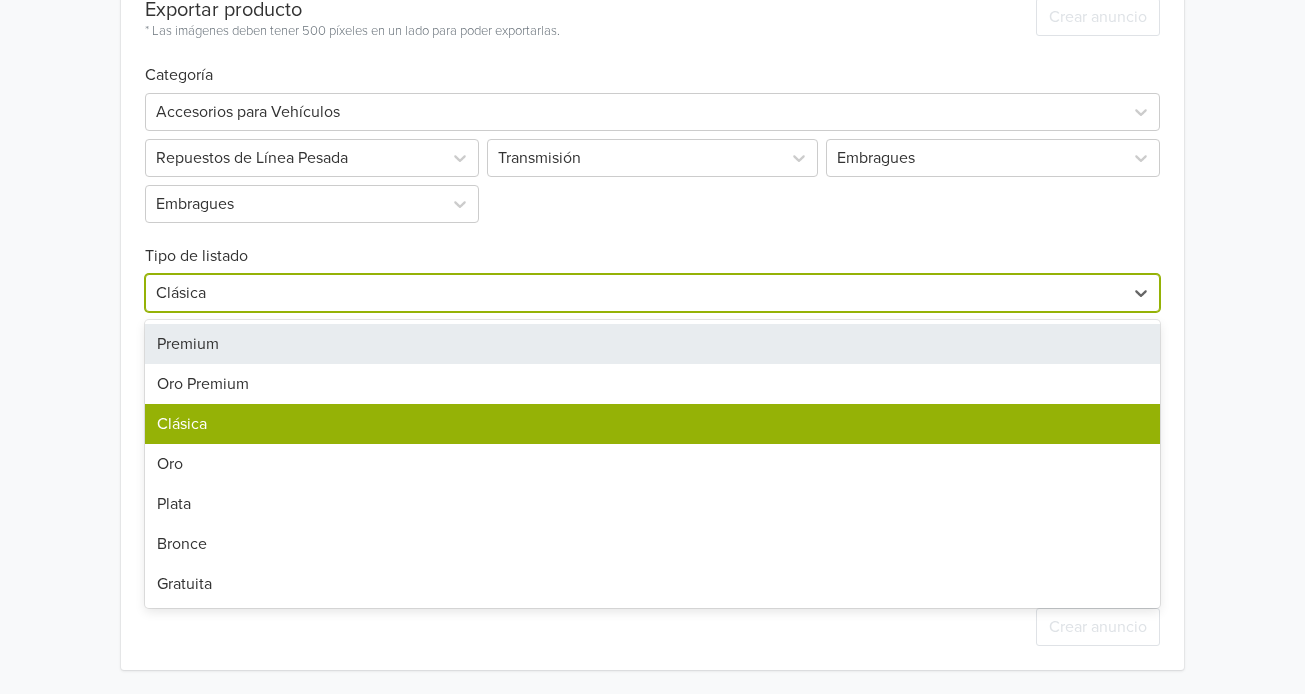 click at bounding box center (634, 293) 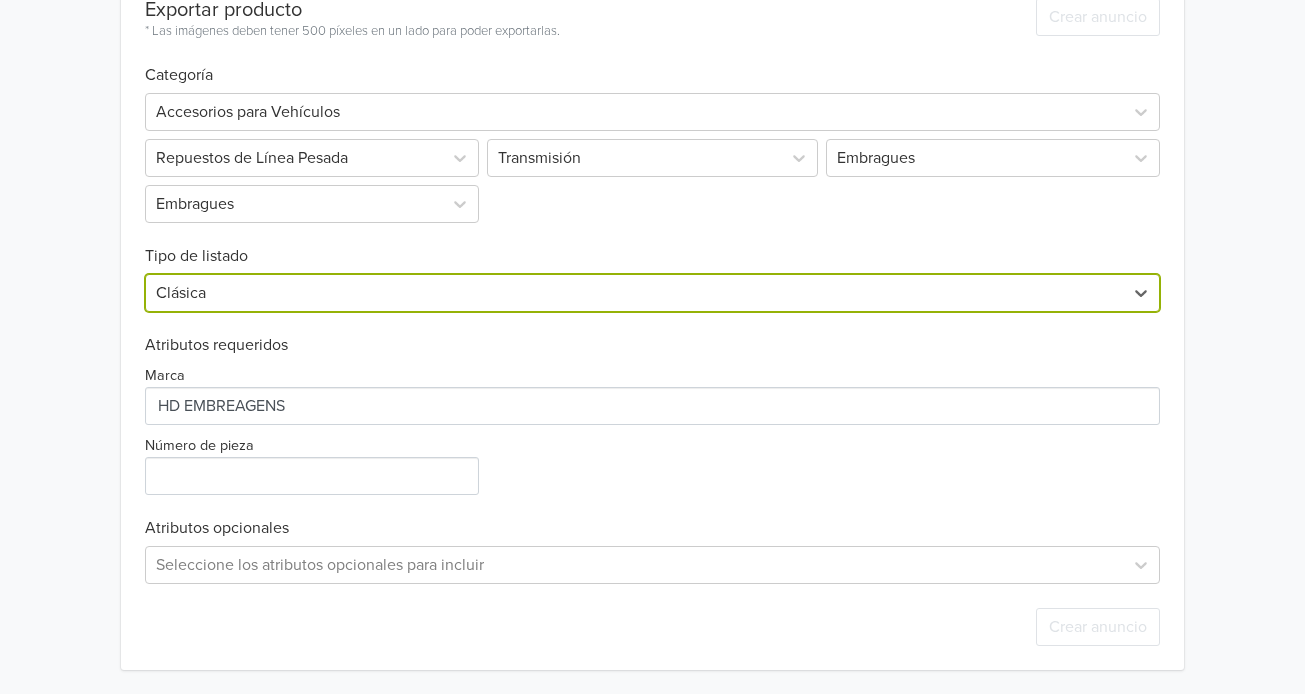 click at bounding box center [634, 293] 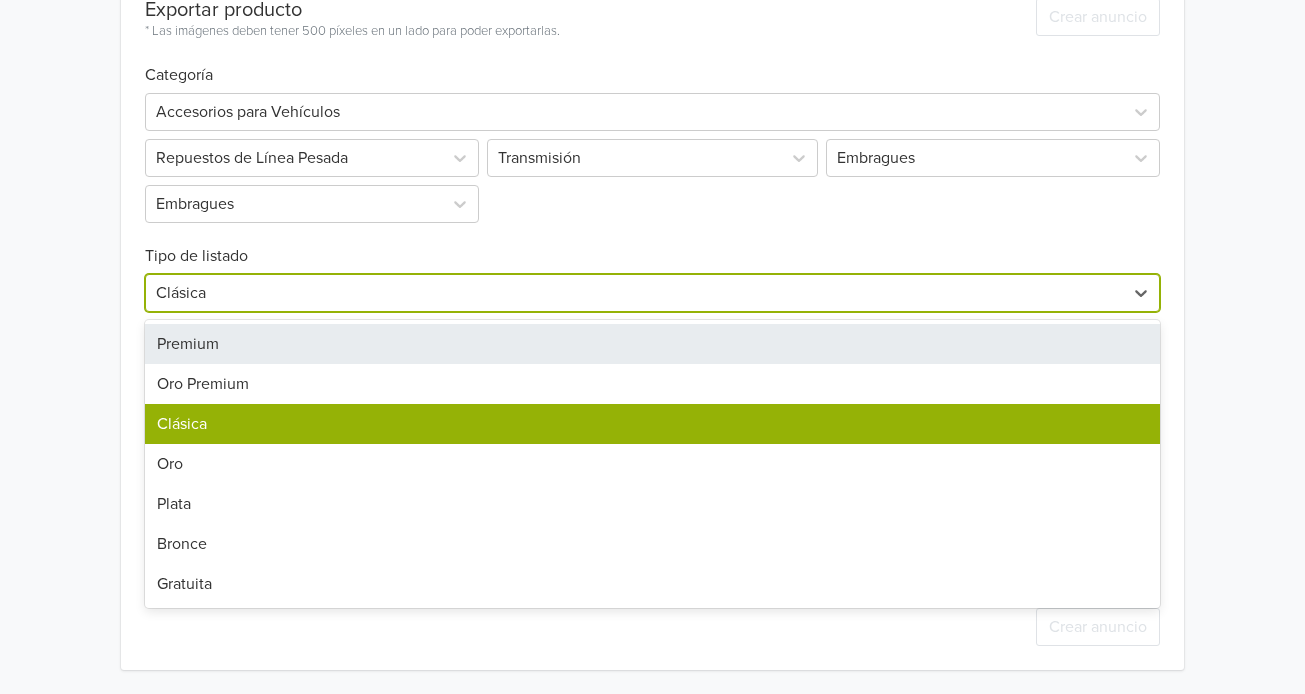 click at bounding box center [634, 293] 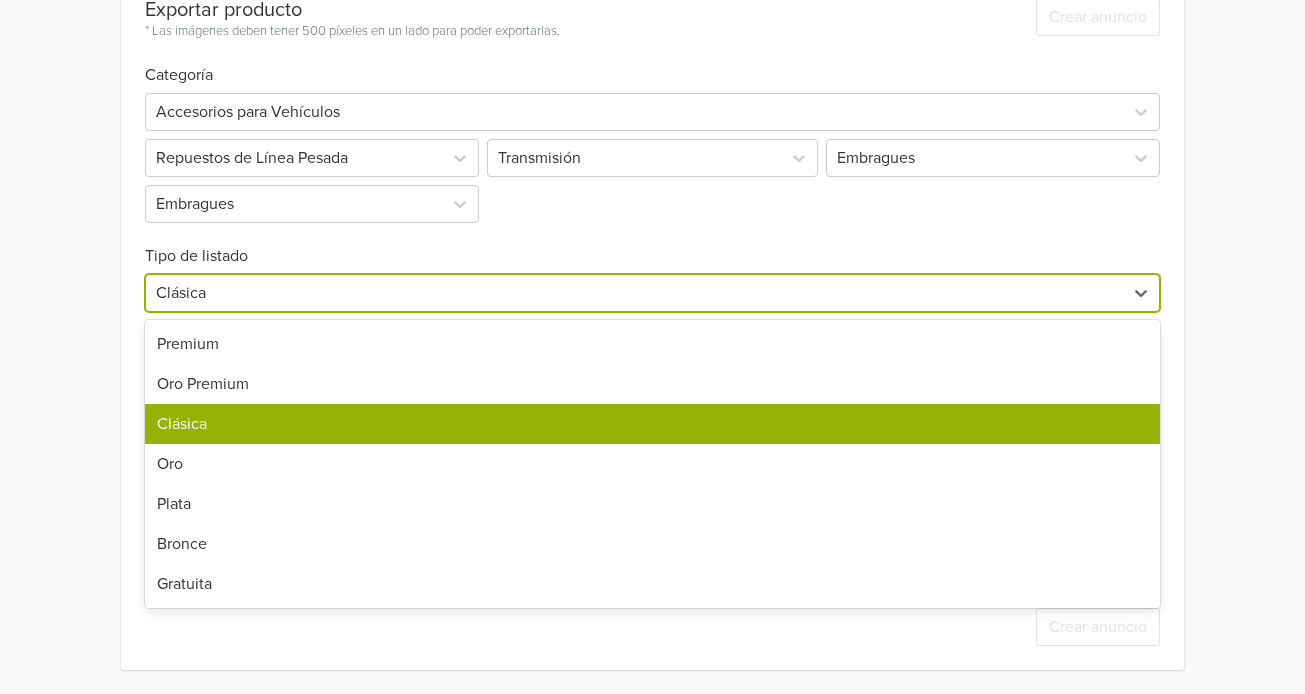click on "Clásica" at bounding box center [652, 424] 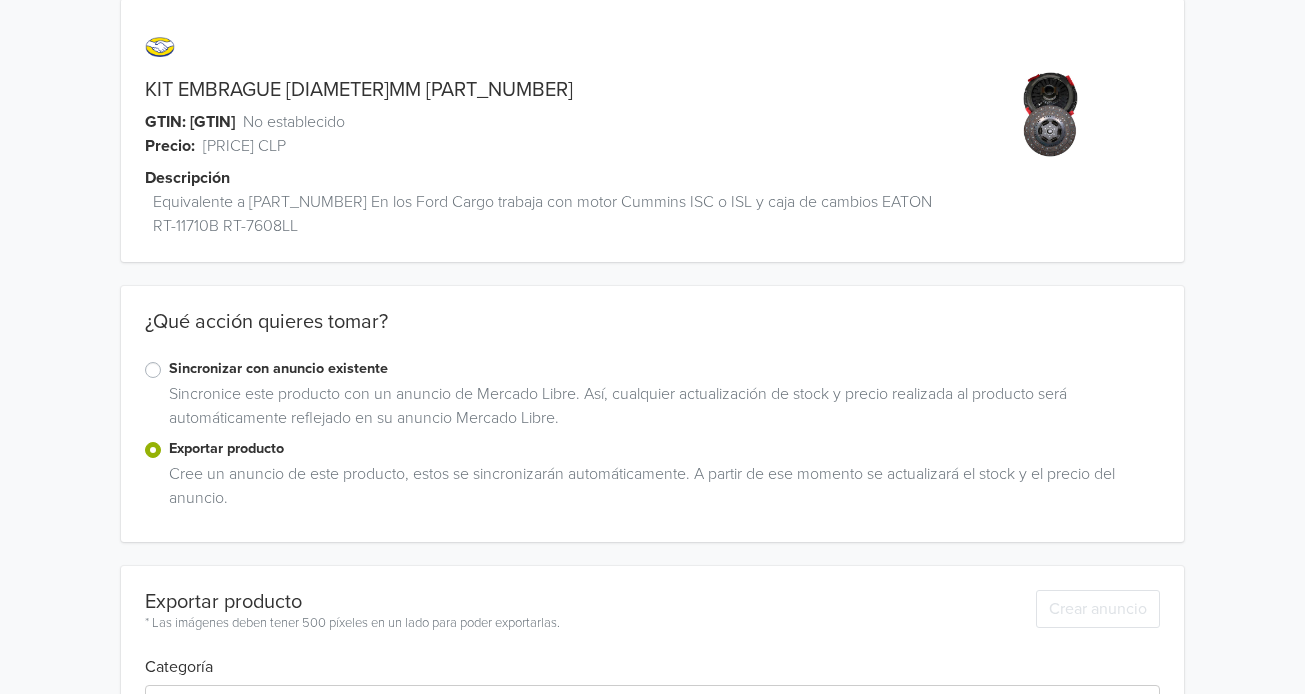 scroll, scrollTop: 0, scrollLeft: 0, axis: both 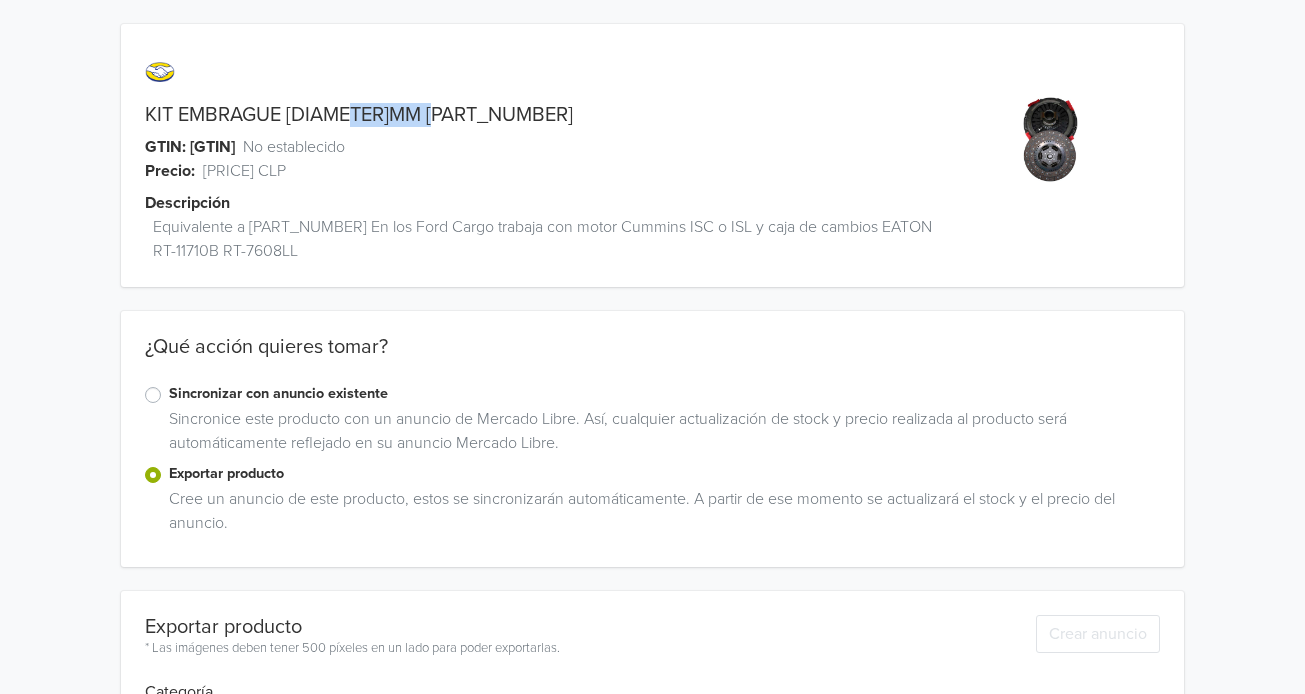 drag, startPoint x: 456, startPoint y: 113, endPoint x: 362, endPoint y: 121, distance: 94.33981 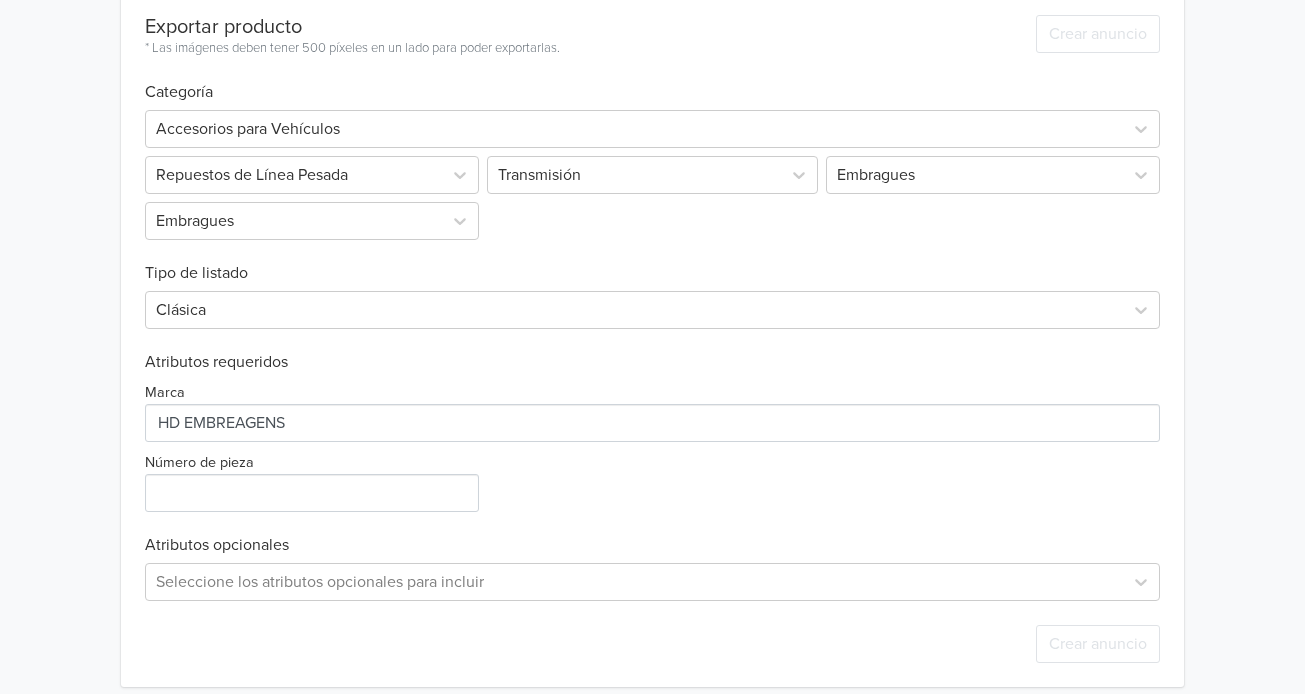scroll, scrollTop: 617, scrollLeft: 0, axis: vertical 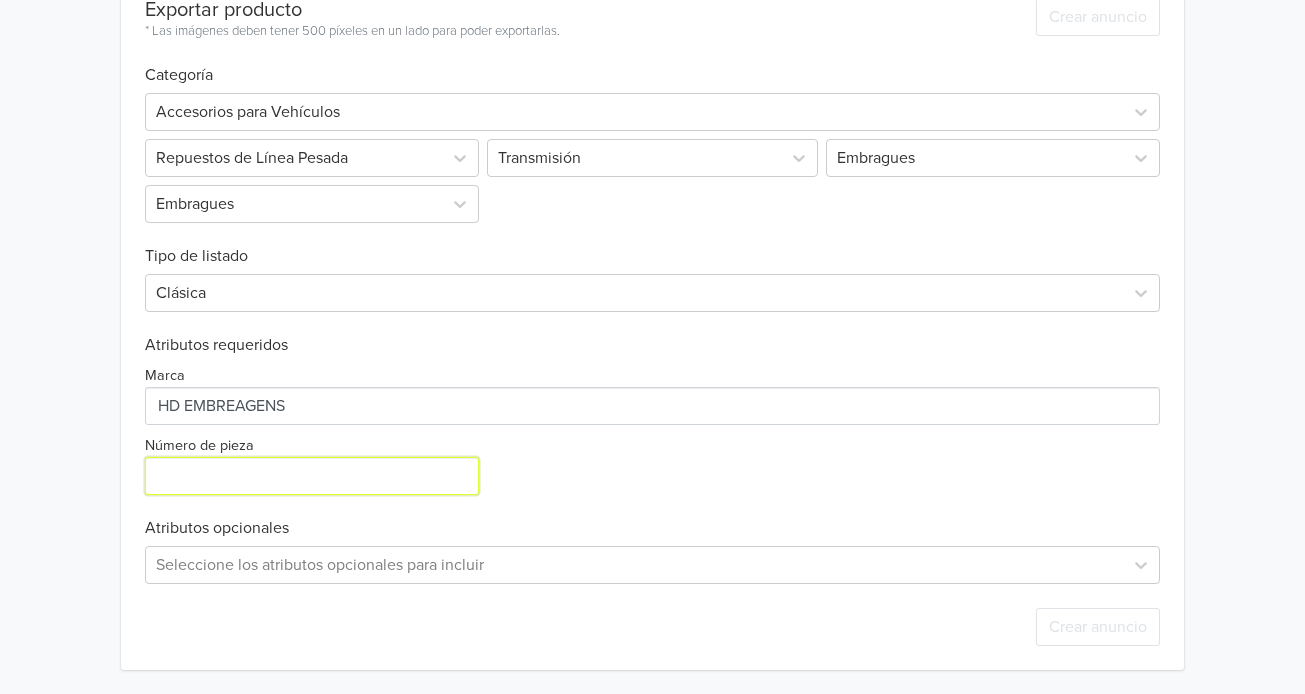 click on "Número de pieza" at bounding box center (312, 476) 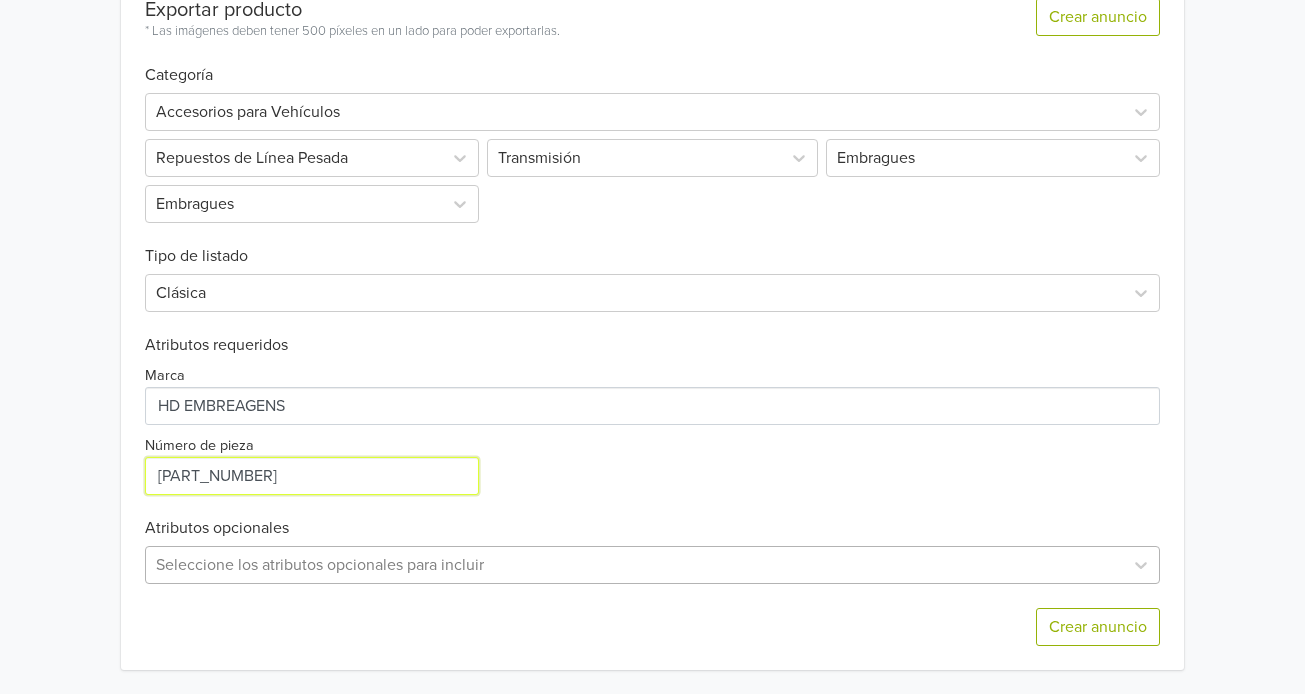type on "[PART_NUMBER]" 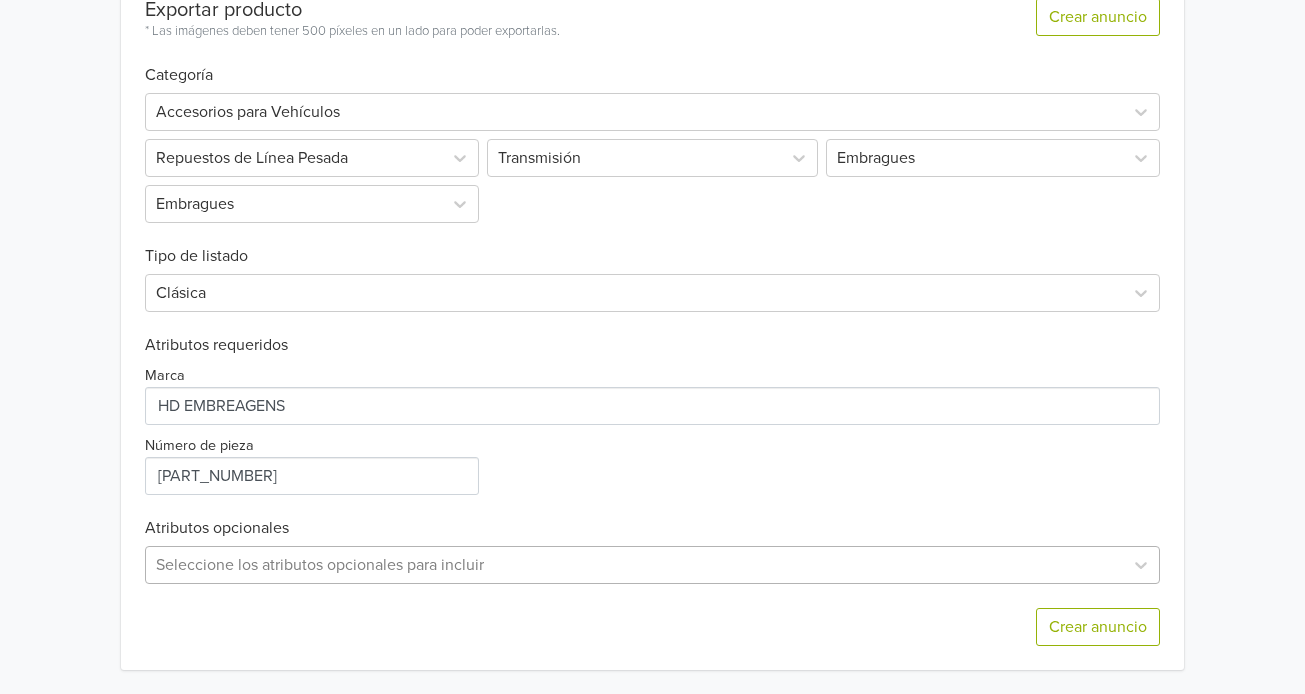click on "Seleccione los atributos opcionales para incluir" at bounding box center [652, 565] 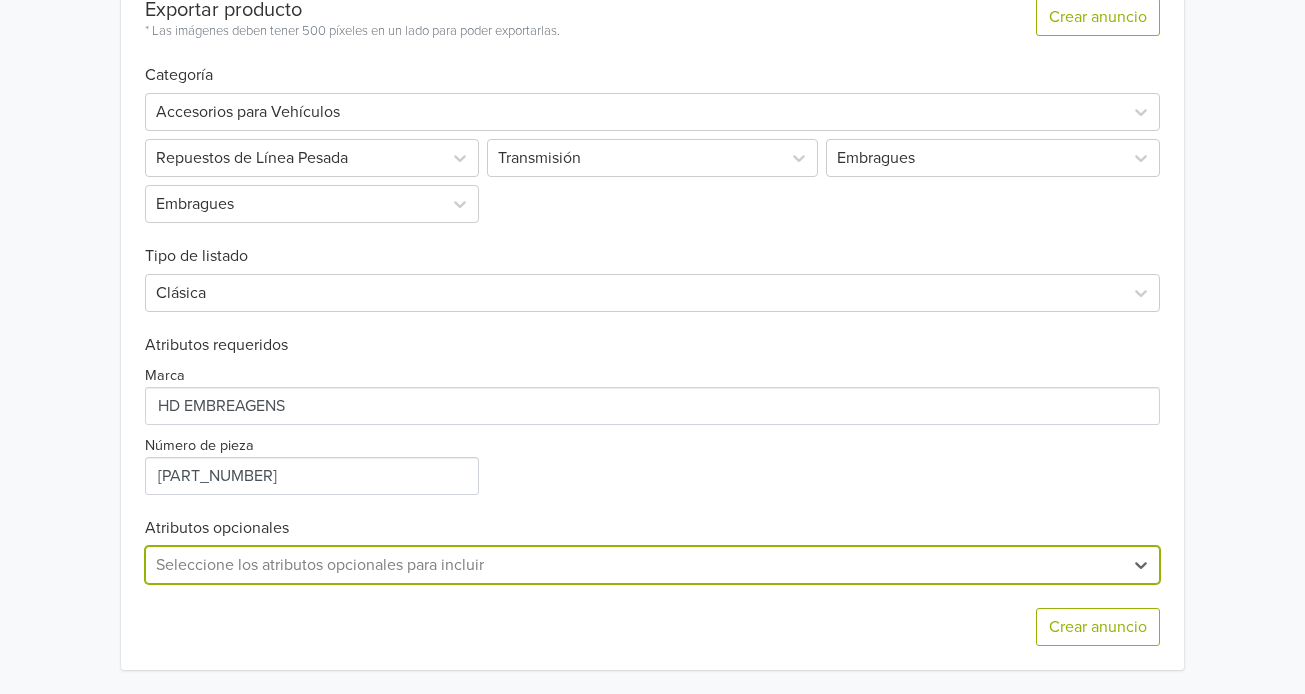 scroll, scrollTop: 617, scrollLeft: 0, axis: vertical 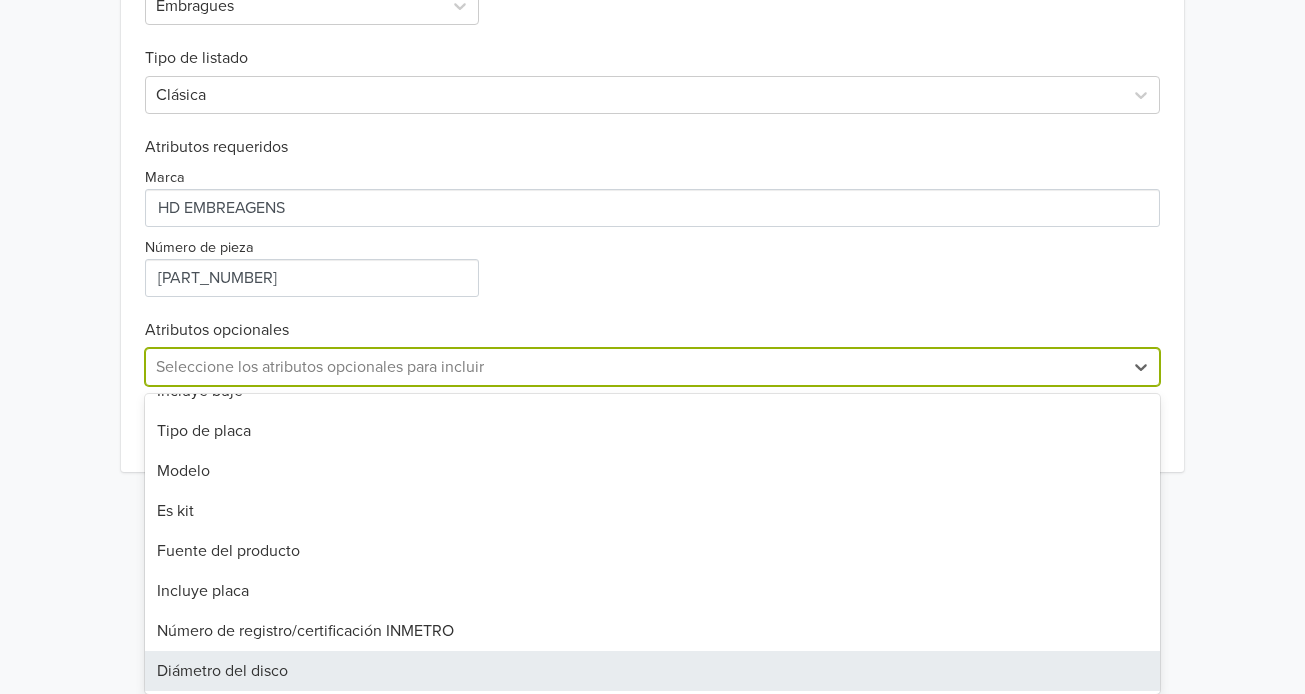 click on "Diámetro del disco" at bounding box center [652, 671] 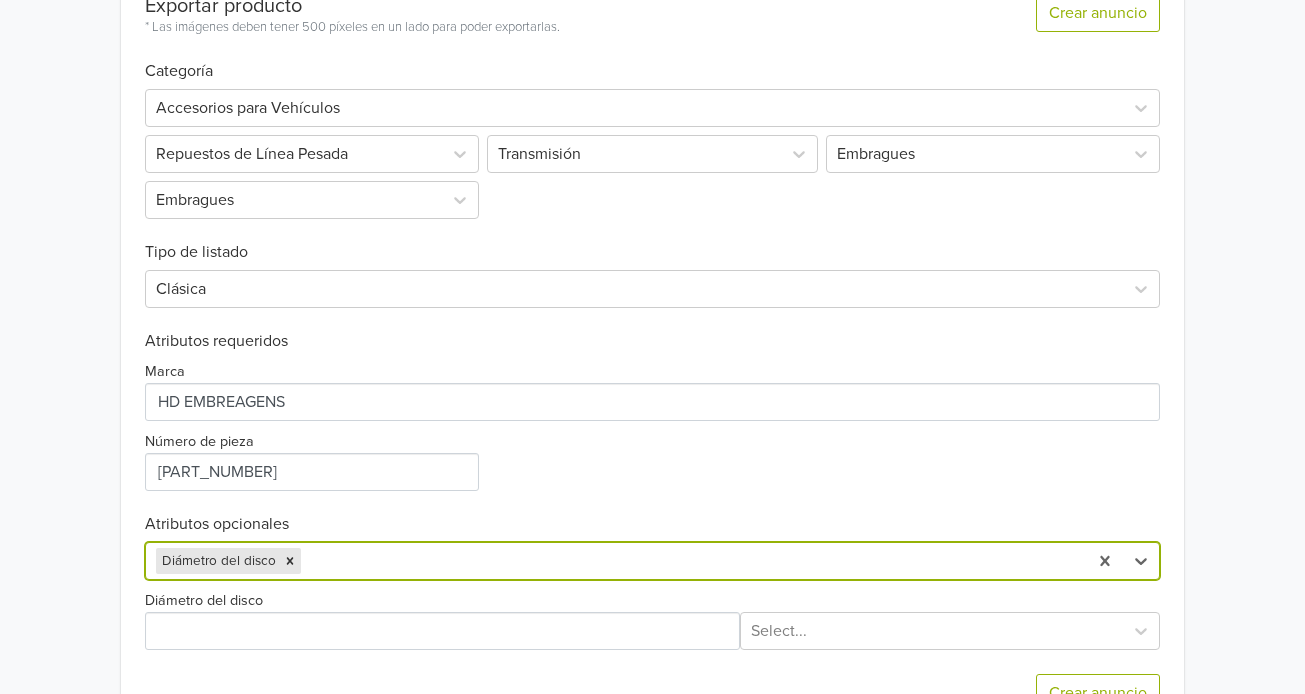scroll, scrollTop: 687, scrollLeft: 0, axis: vertical 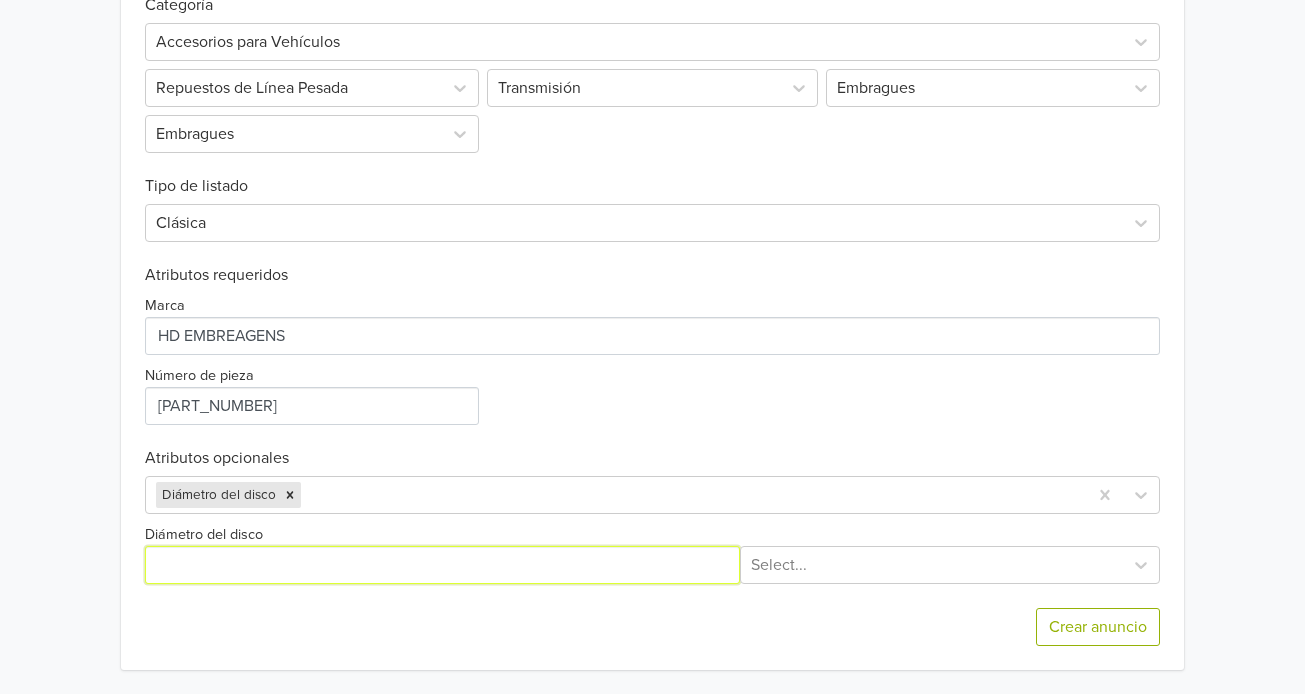 click on "Diámetro del disco" at bounding box center (442, 565) 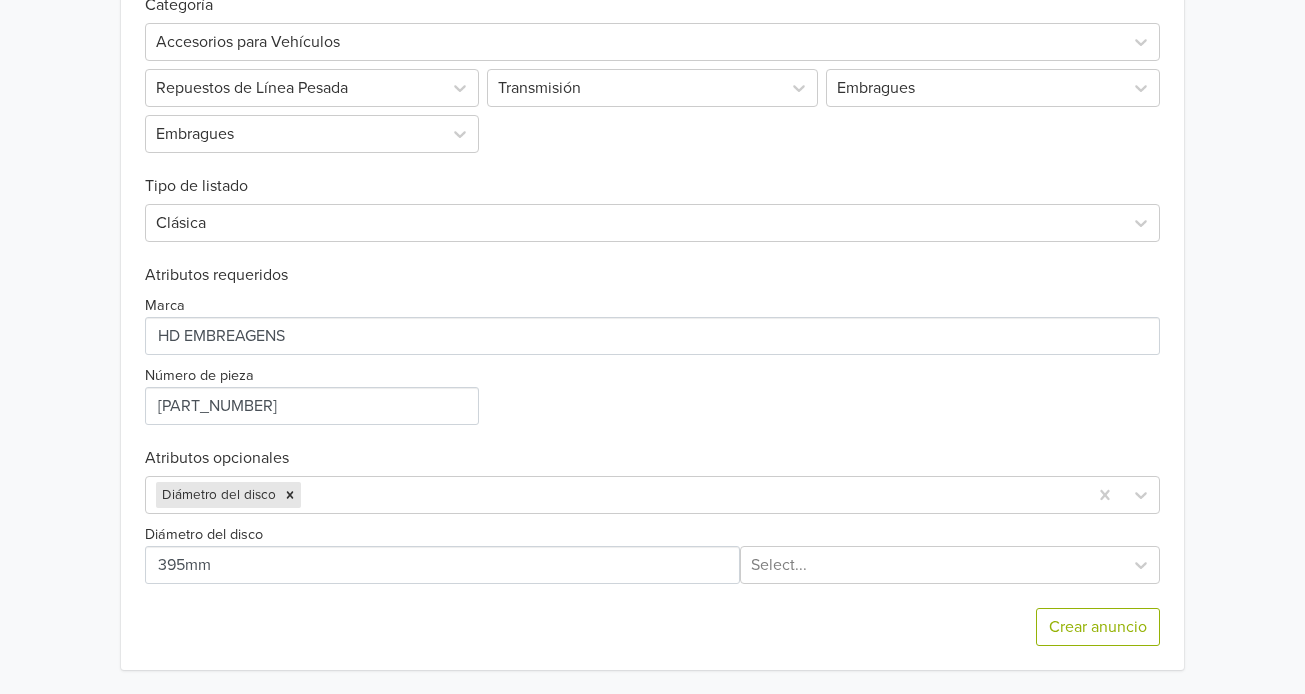click on "Crear anuncio" at bounding box center (652, 627) 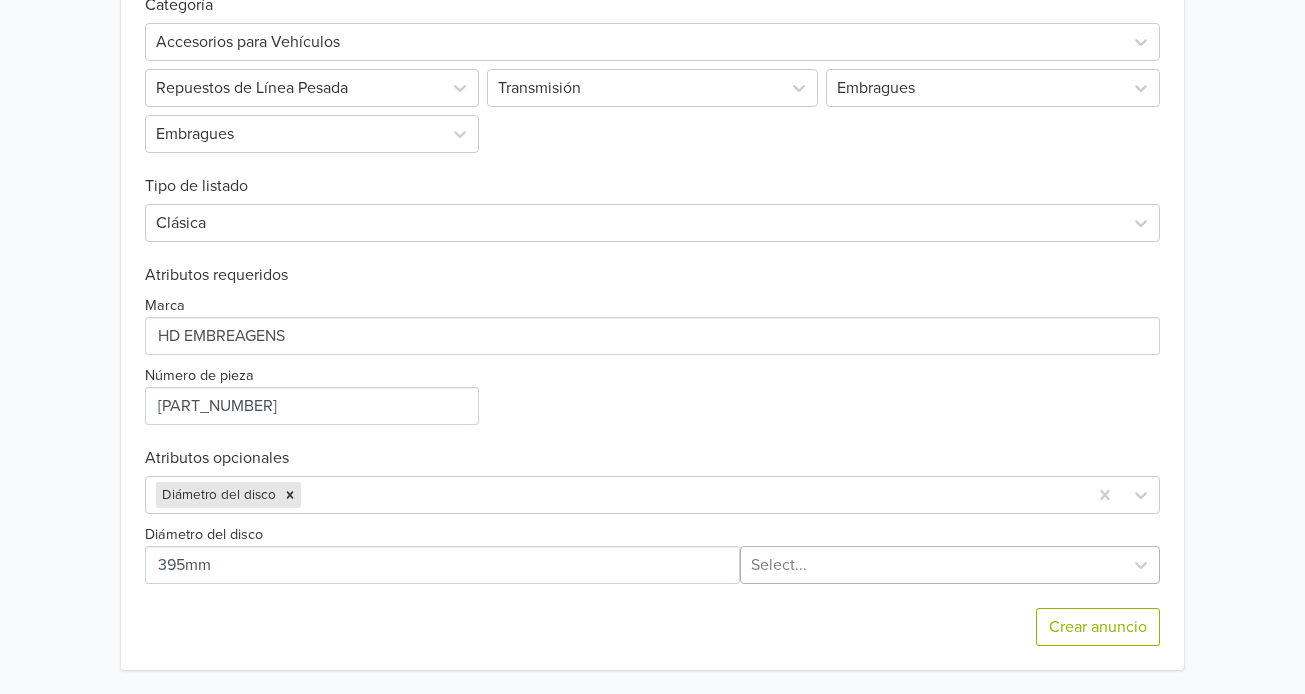 click at bounding box center (932, 565) 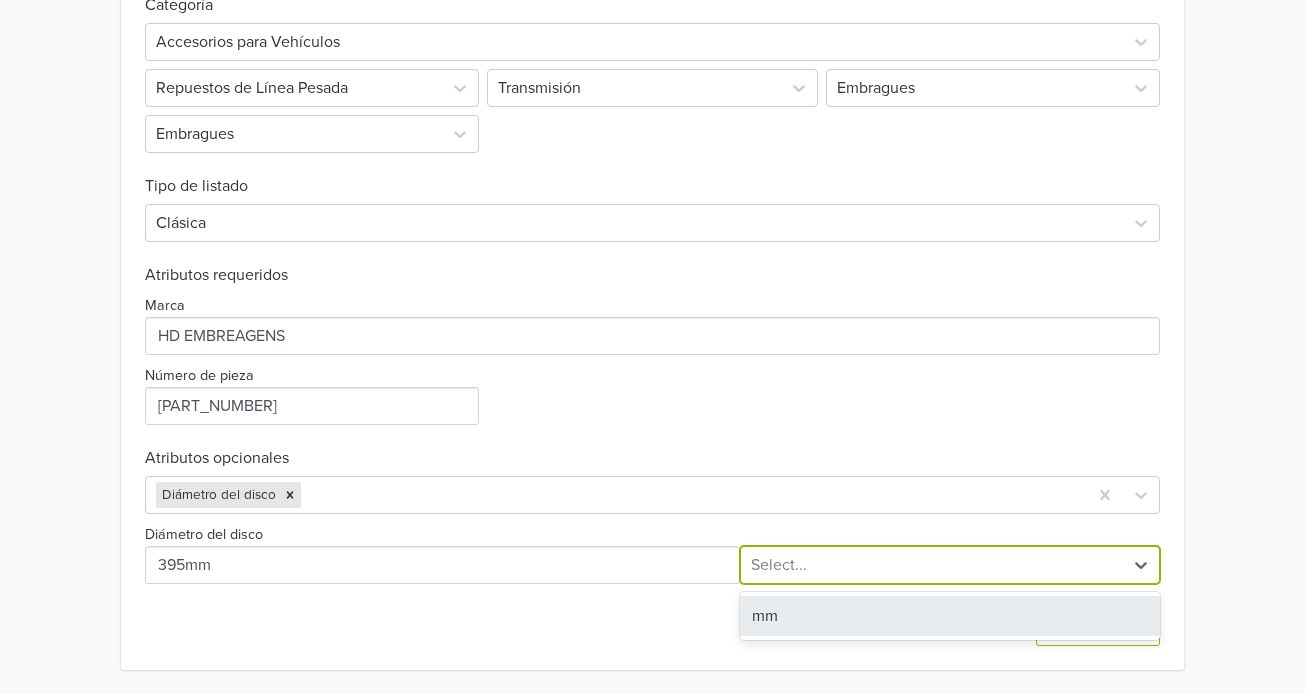 click on "mm" at bounding box center (950, 616) 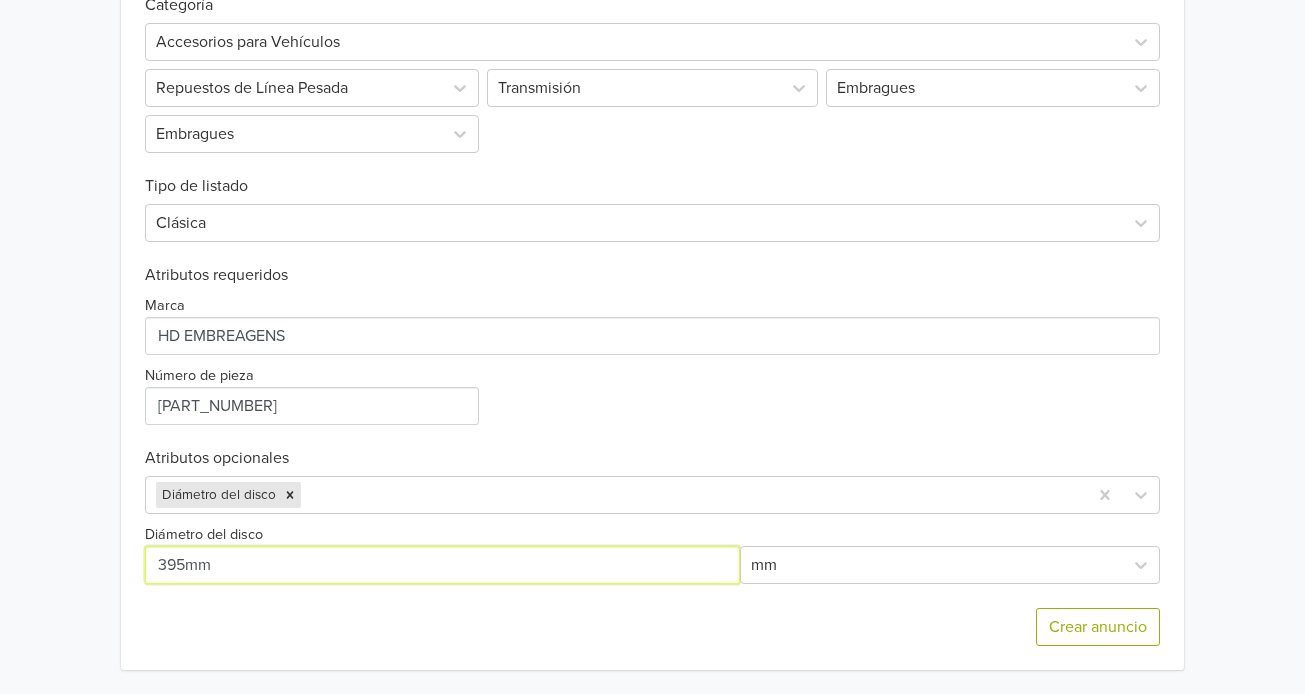 click on "Diámetro del disco" at bounding box center (442, 565) 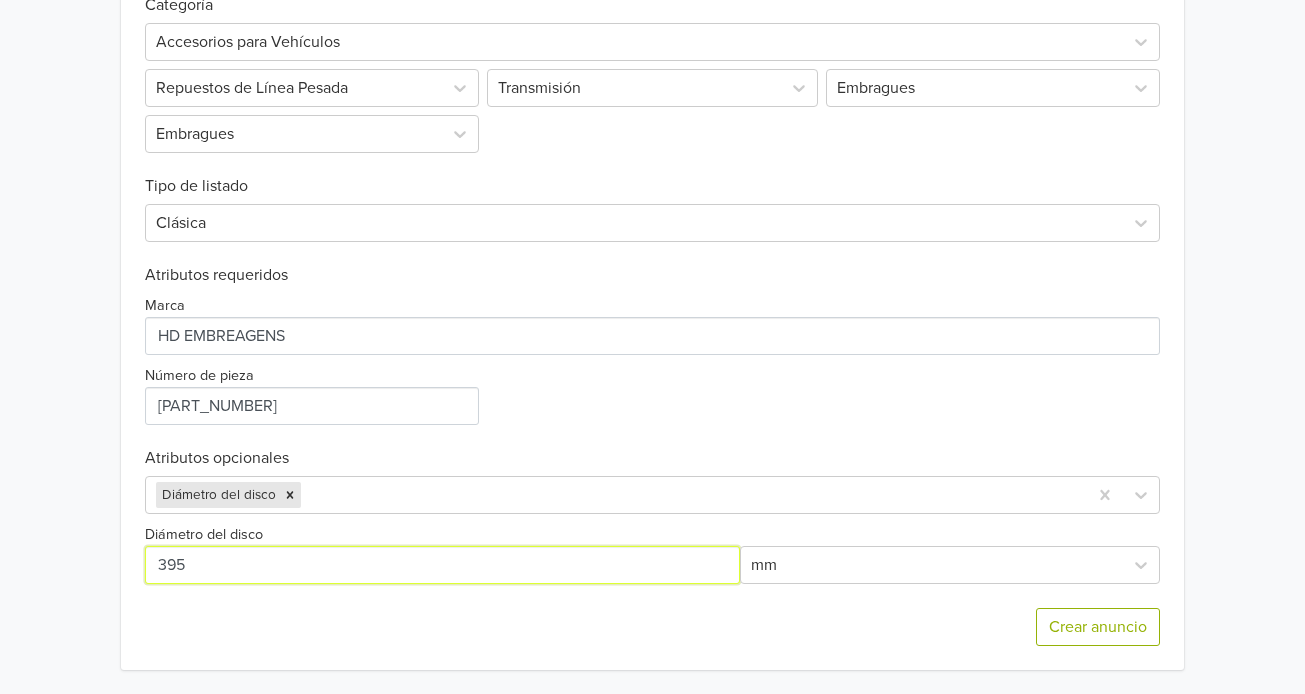type on "395" 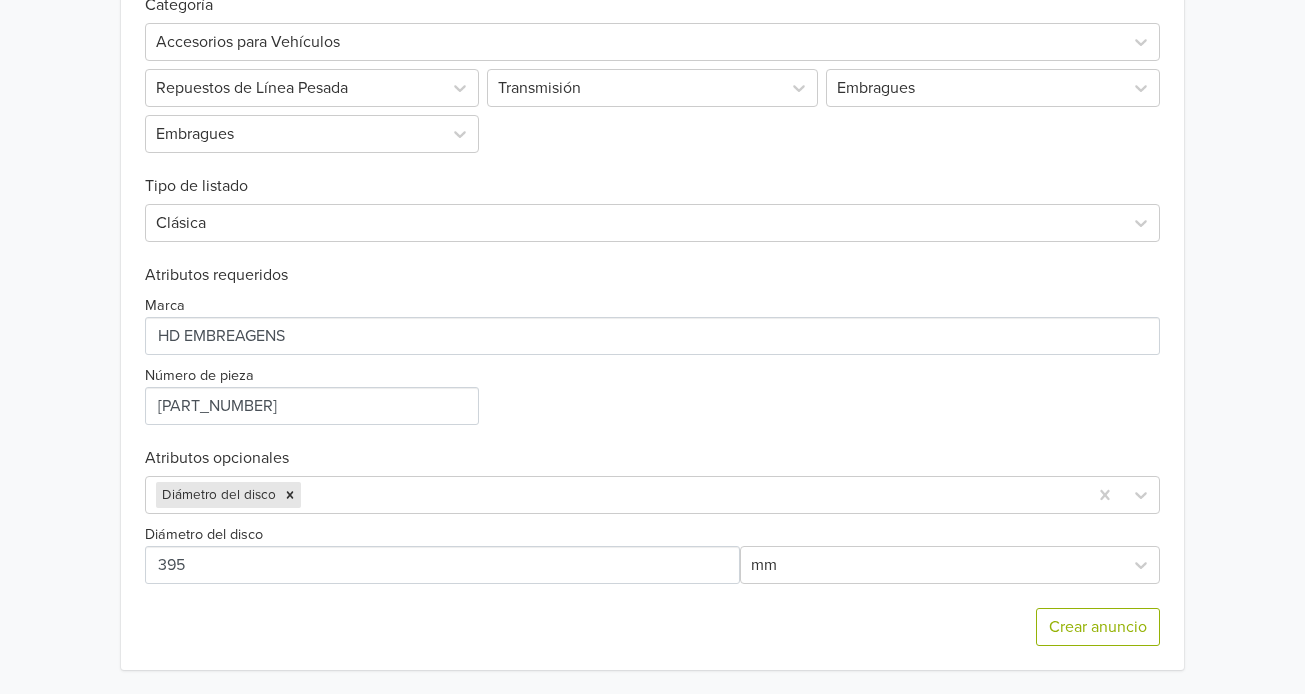 click on "Diámetro del disco mm" at bounding box center (652, 553) 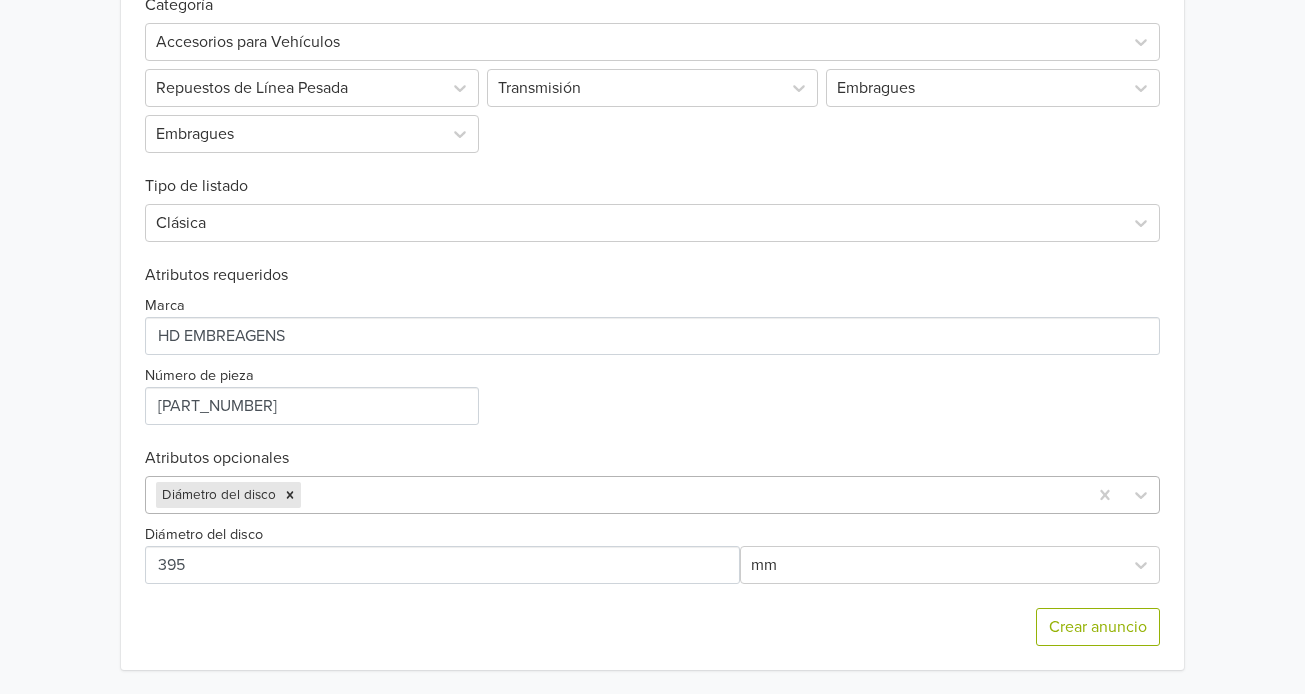 click at bounding box center [691, 495] 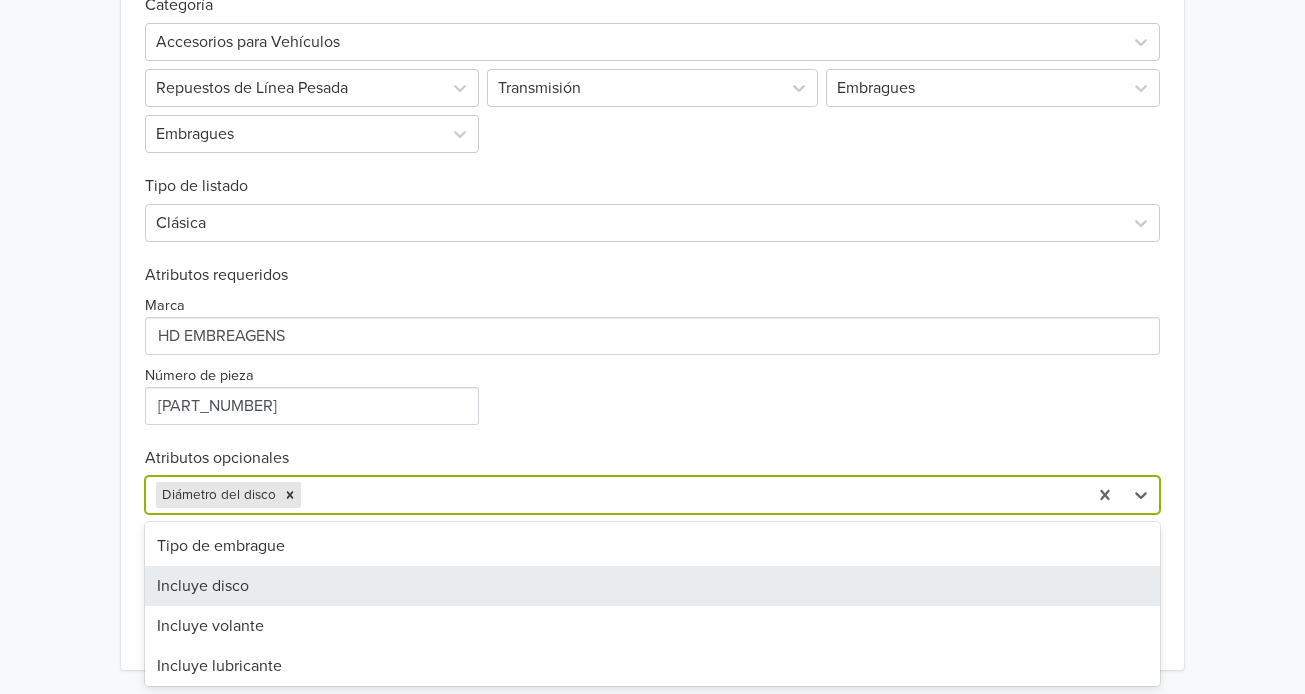 click on "Incluye disco" at bounding box center (652, 586) 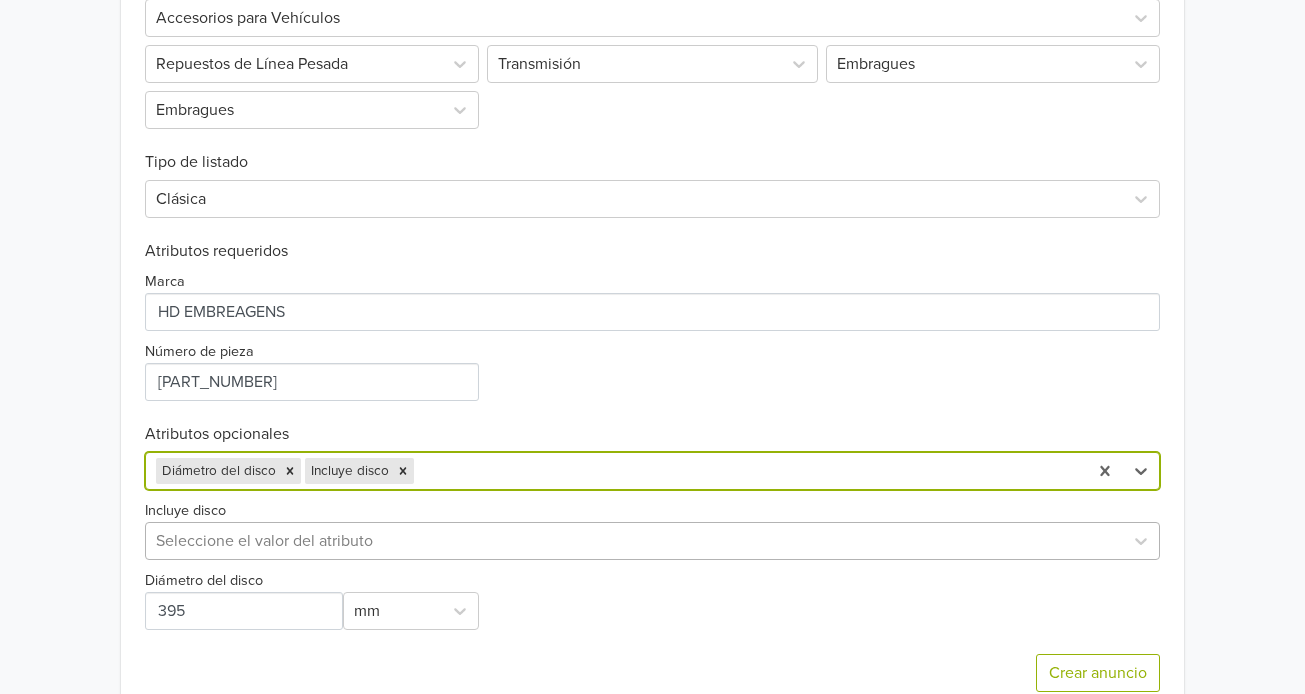 click at bounding box center [634, 541] 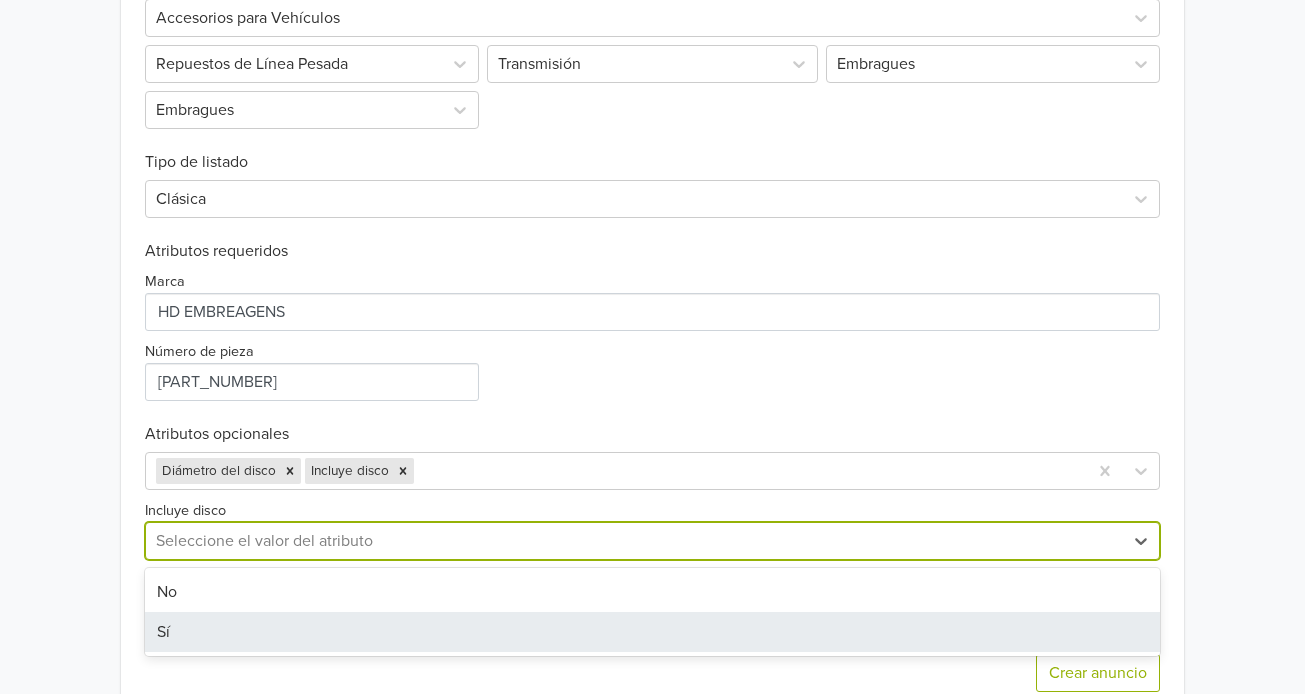 click on "Sí" at bounding box center [652, 632] 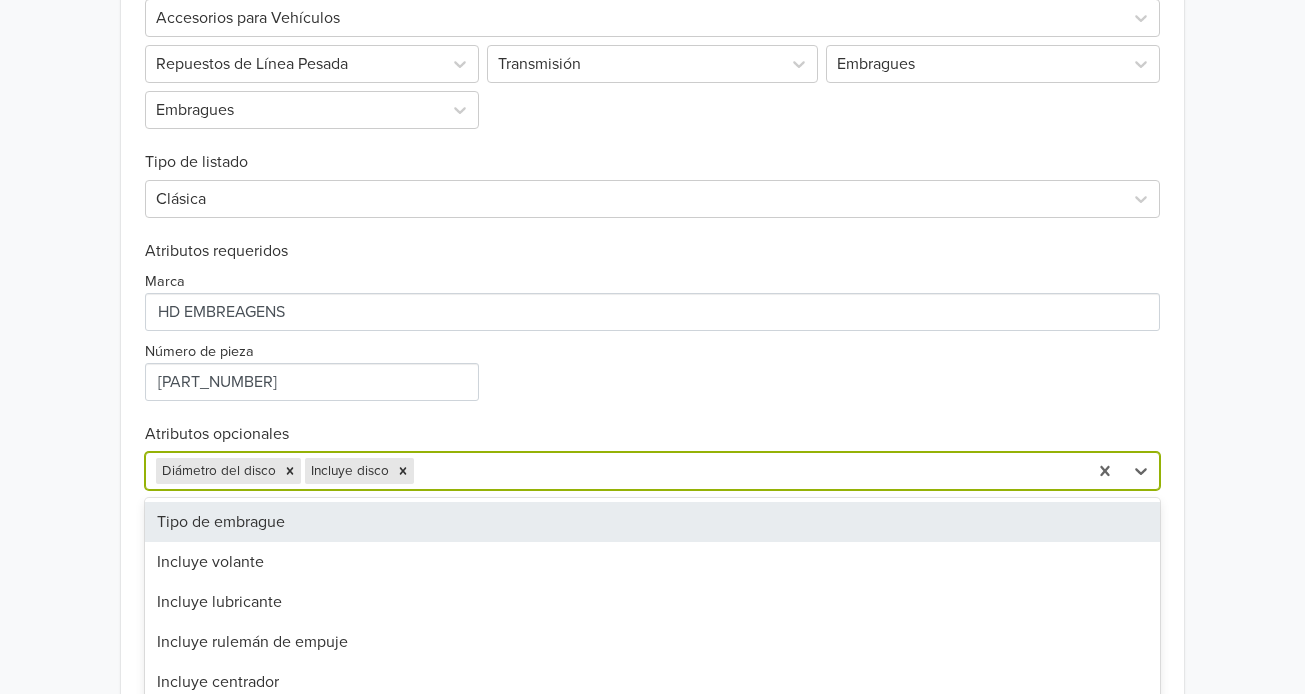 scroll, scrollTop: 757, scrollLeft: 0, axis: vertical 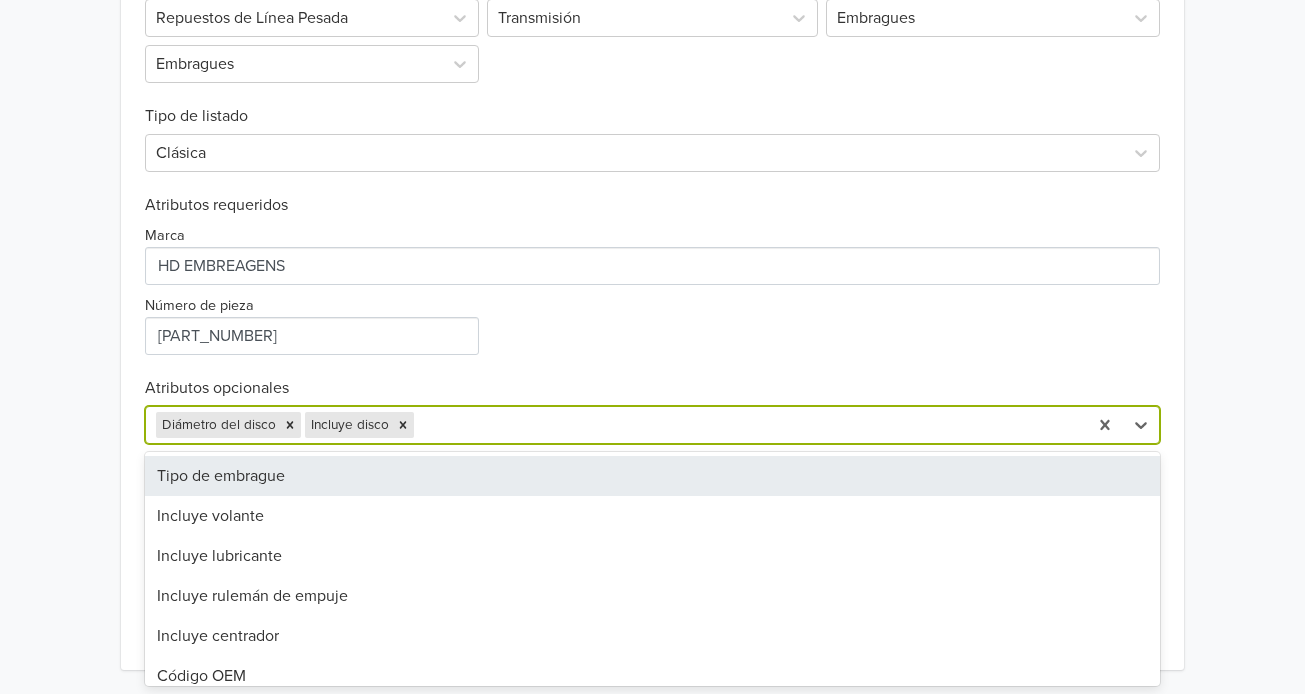 click on "24 results available. Use Up and Down to choose options, press Enter to select the currently focused option, press Escape to exit the menu, press Tab to select the option and exit the menu. Diámetro del disco Incluye disco Tipo de embrague Incluye volante Incluye lubricante Incluye rulemán de empuje Incluye centrador Código OEM Cantidad de estrías MPN Cantidad de dientes Perfil del cubo Peso Es centrífugo Material del disco Tipo de disco Diámetro del eje de entrada Incluye kit de montaje Cantidad de pedales Incluye buje Tipo de placa Modelo Es kit Fuente del producto Incluye placa Número de registro/certificación INMETRO" at bounding box center (652, 425) 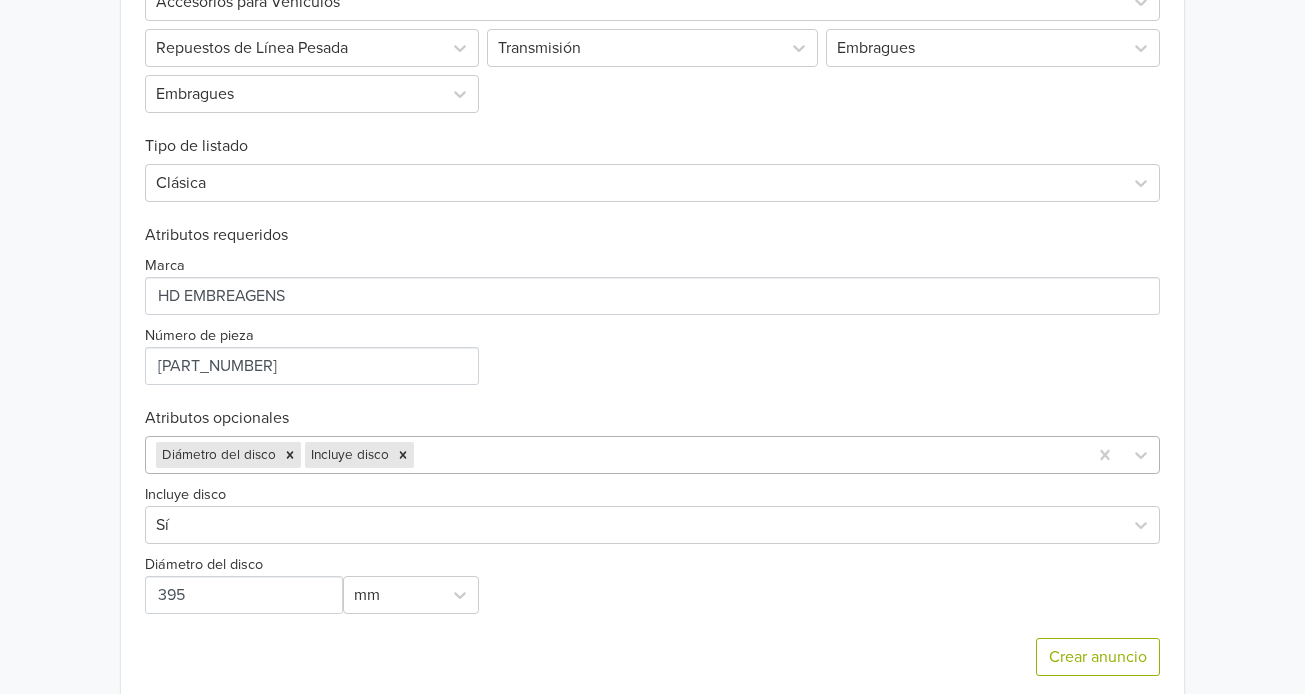 scroll, scrollTop: 757, scrollLeft: 0, axis: vertical 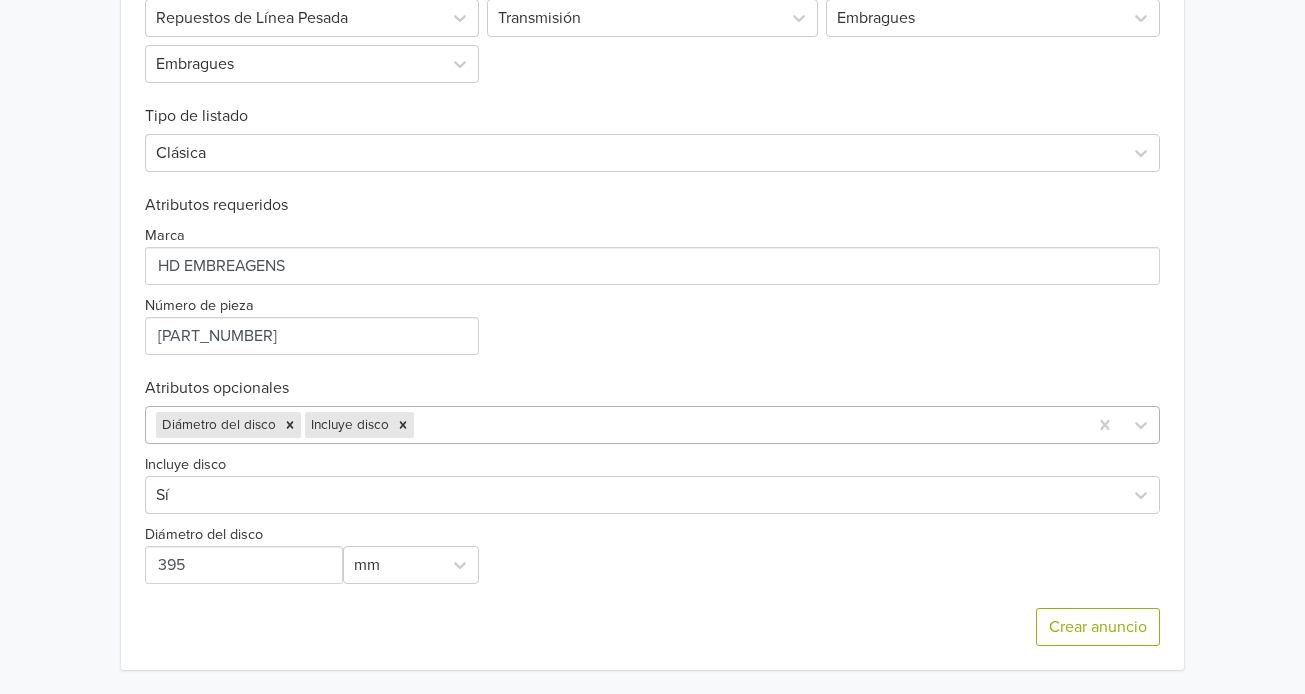 click at bounding box center (747, 425) 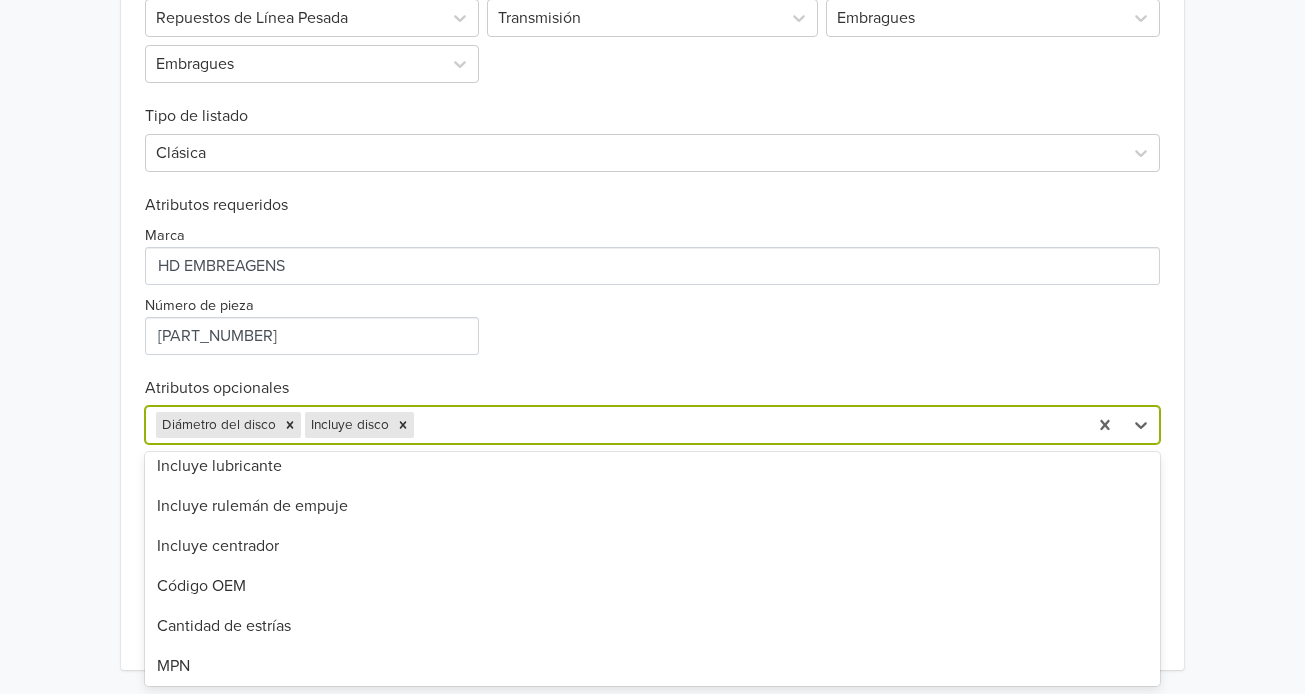 scroll, scrollTop: 0, scrollLeft: 0, axis: both 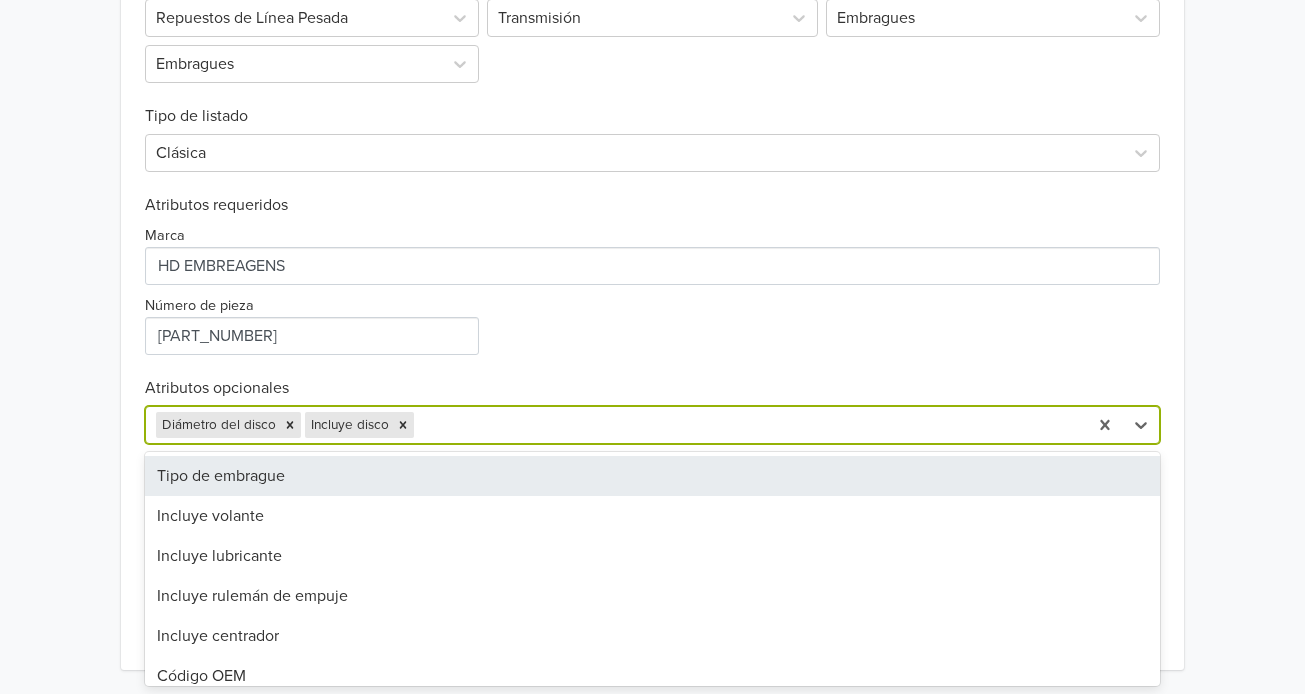 click on "Tipo de embrague" at bounding box center (652, 476) 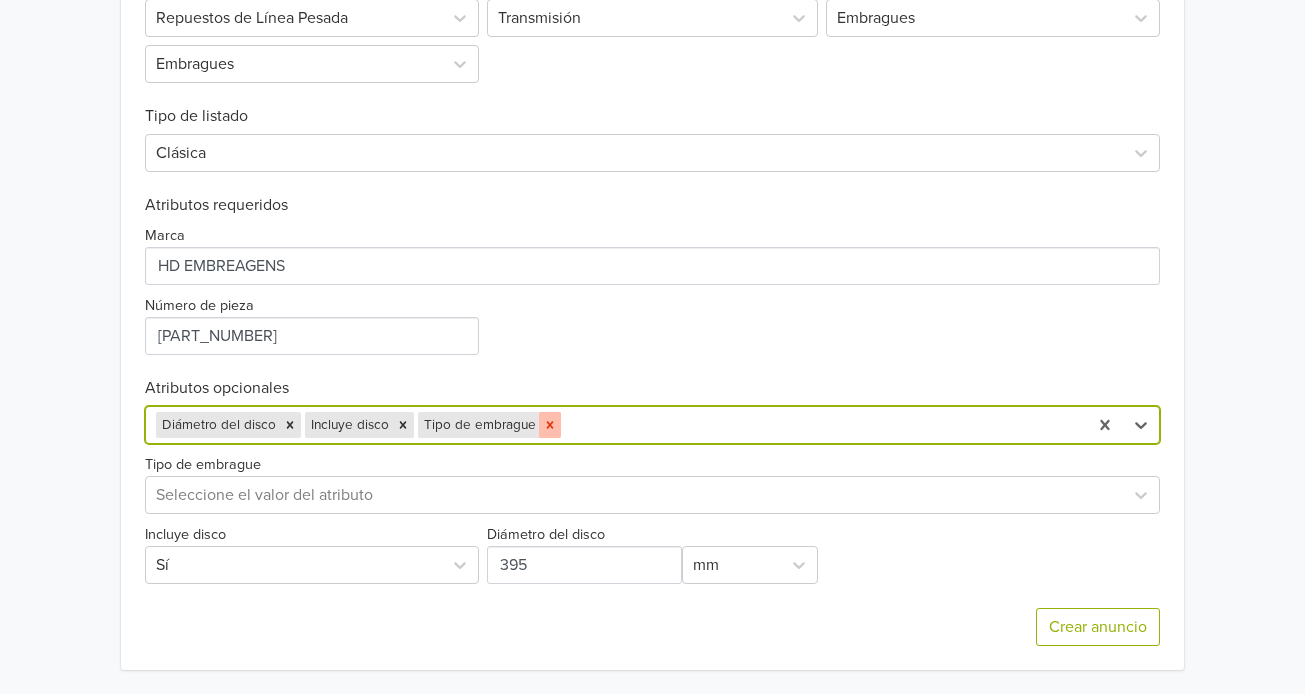 click 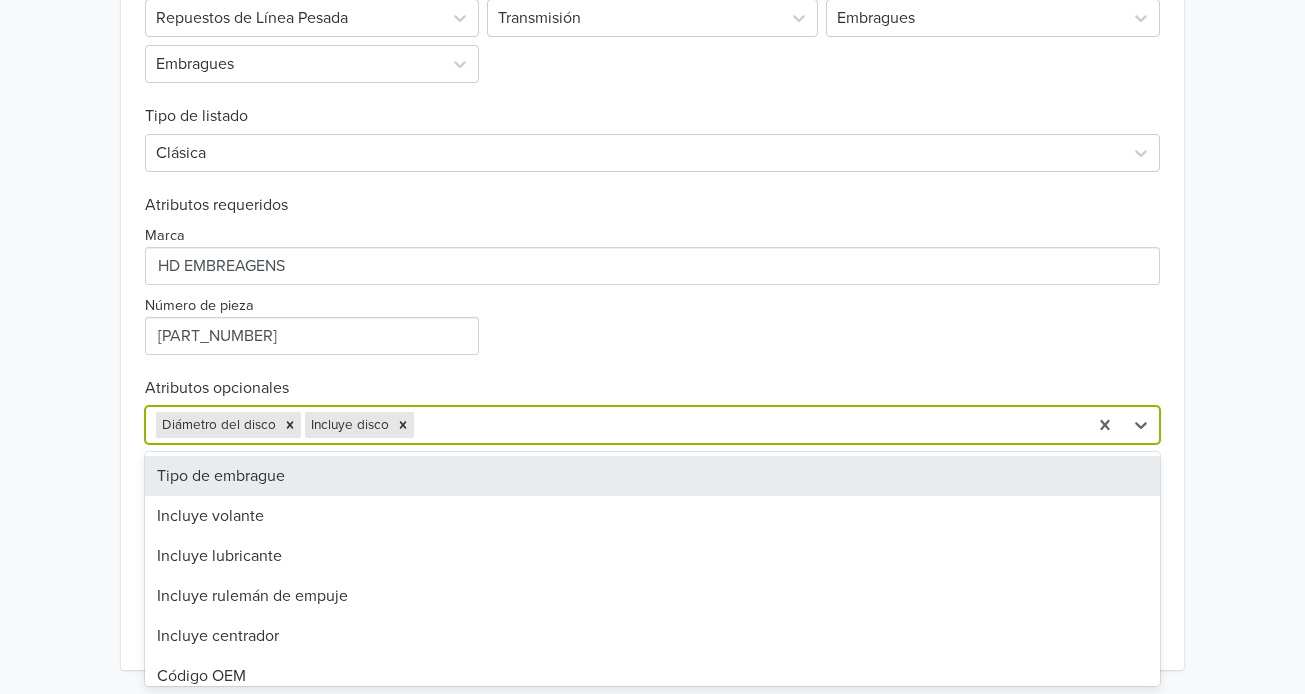 click at bounding box center (747, 425) 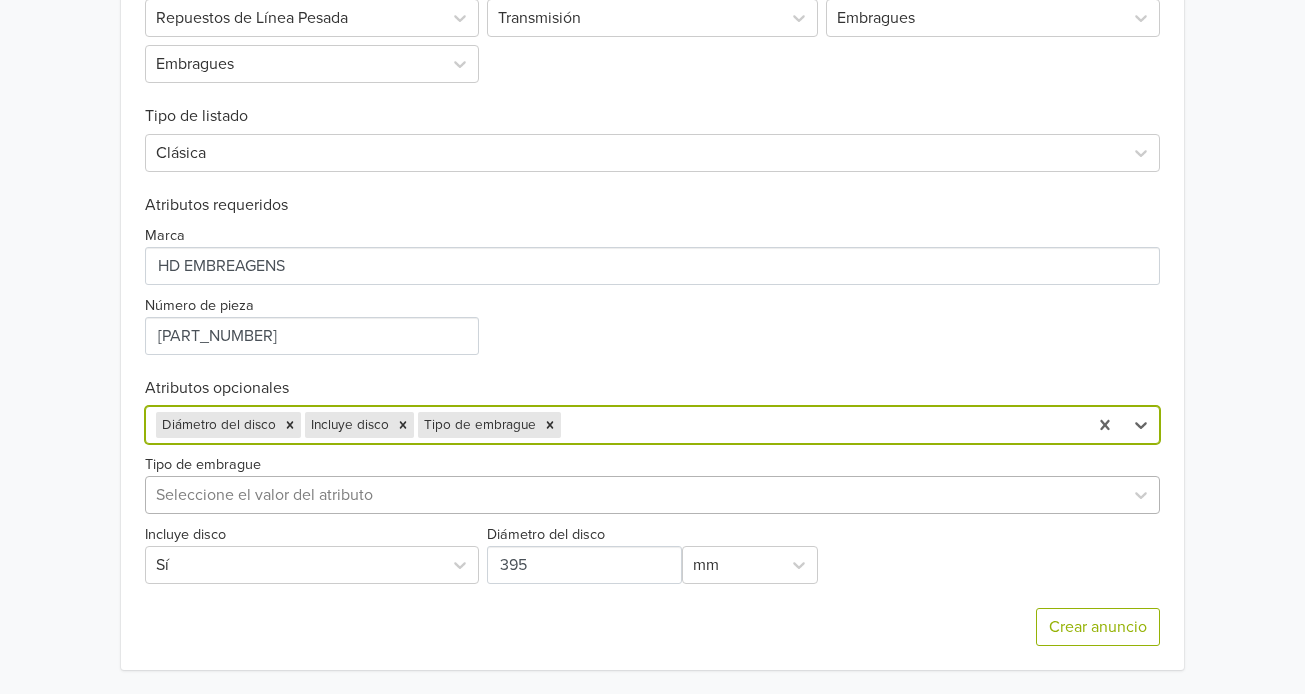 click at bounding box center [634, 495] 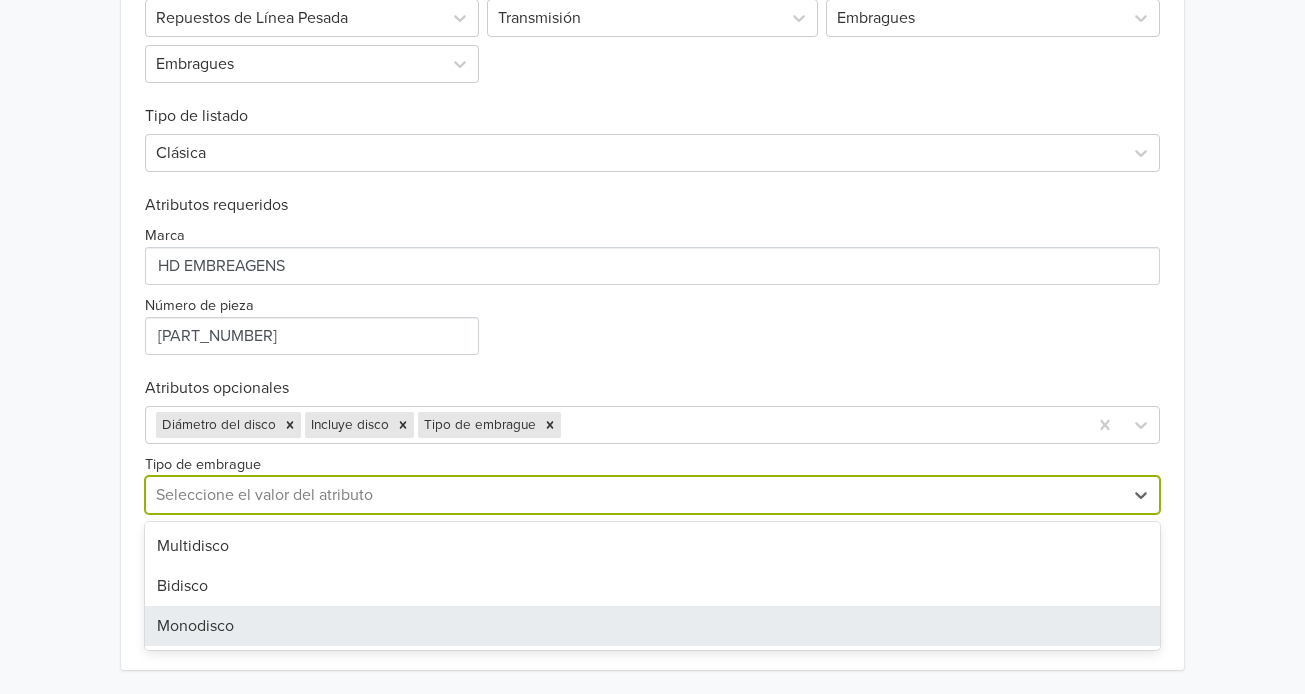 click on "Monodisco" at bounding box center [652, 626] 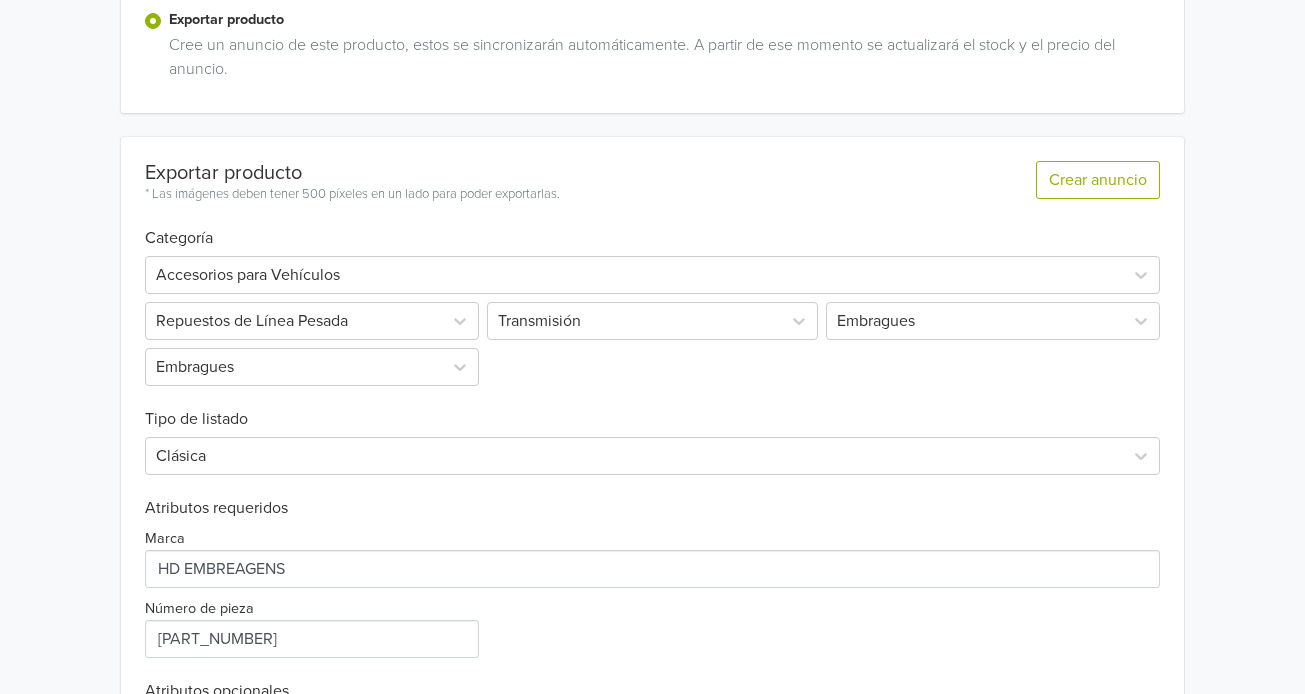 scroll, scrollTop: 757, scrollLeft: 0, axis: vertical 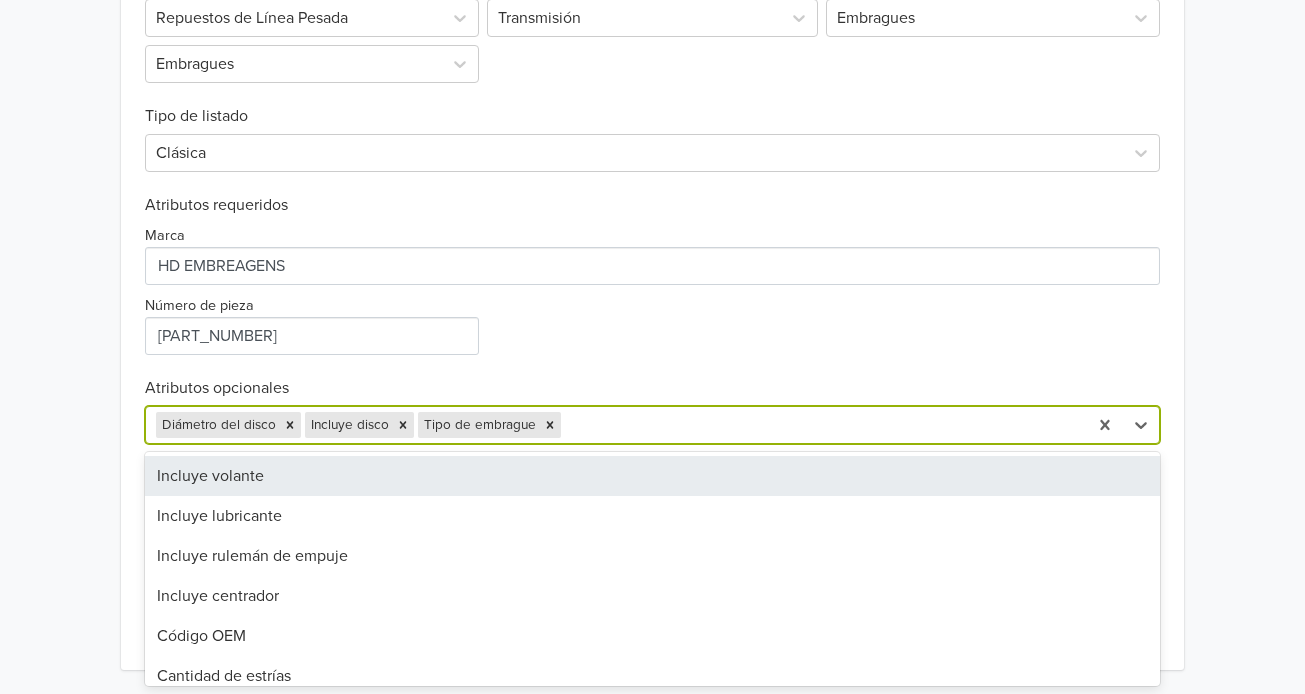 click at bounding box center [821, 425] 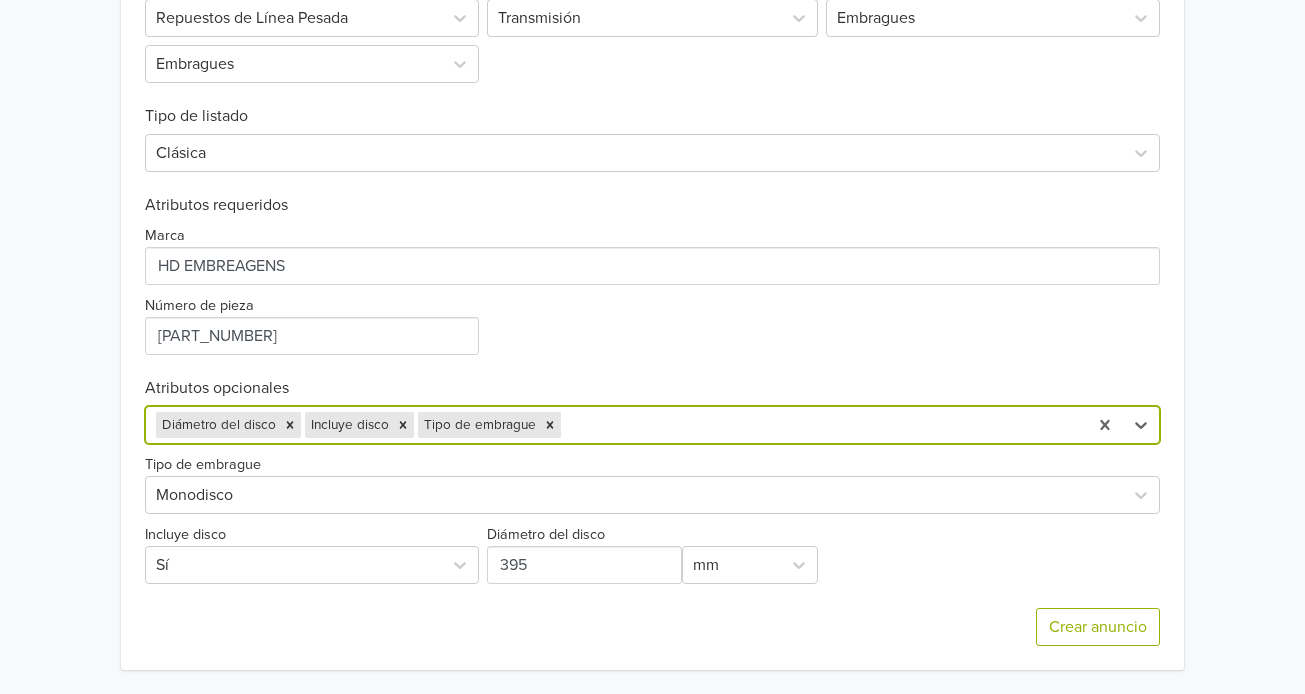 click at bounding box center [821, 425] 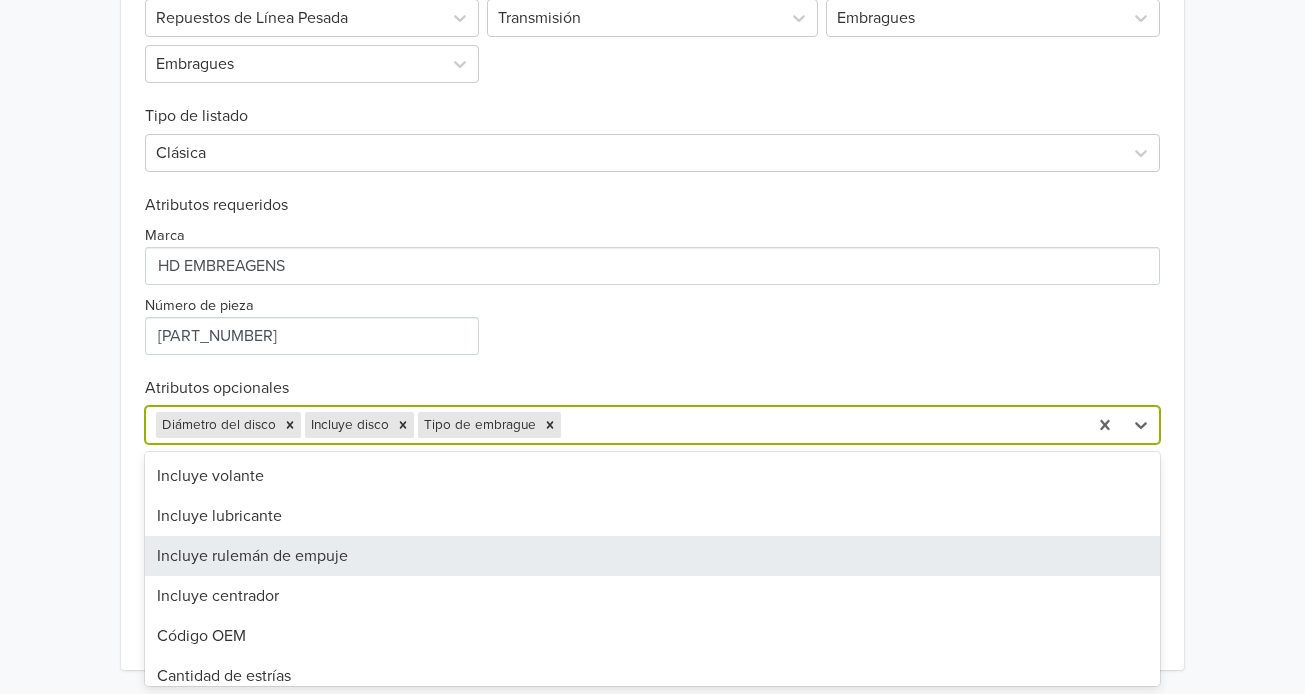 drag, startPoint x: 436, startPoint y: 554, endPoint x: 450, endPoint y: 553, distance: 14.035668 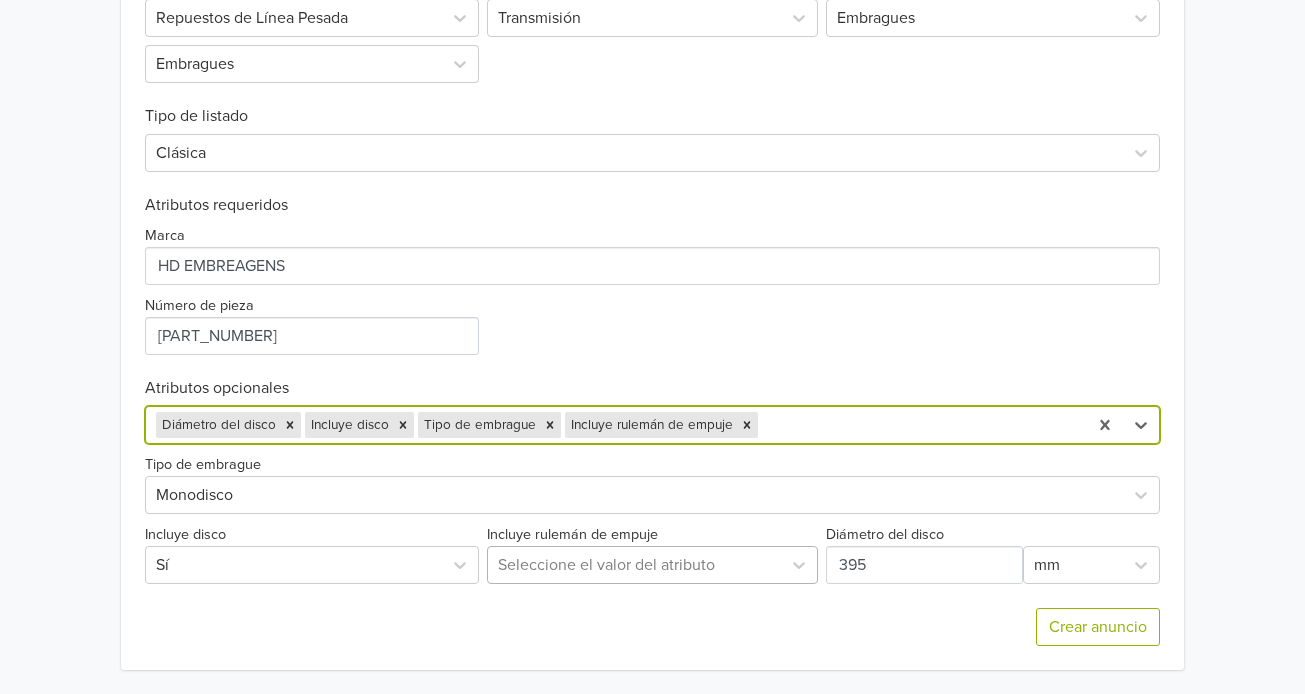 click at bounding box center (634, 565) 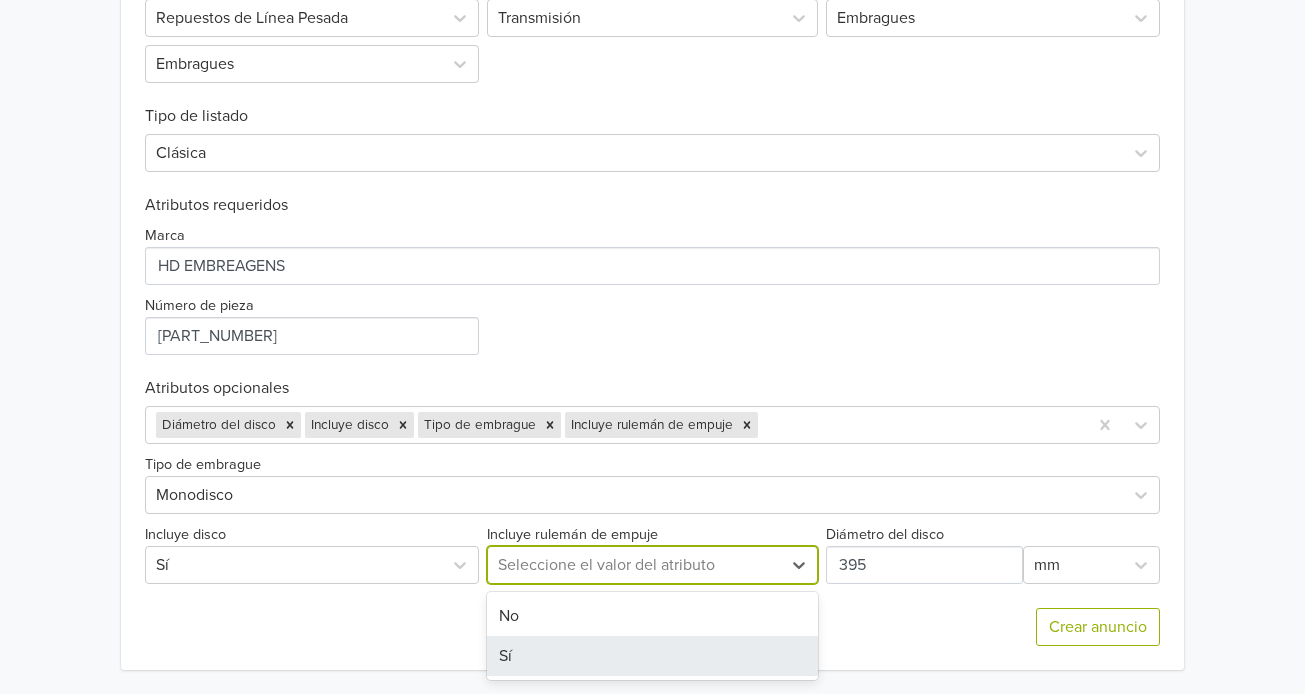 click on "Sí" at bounding box center [652, 656] 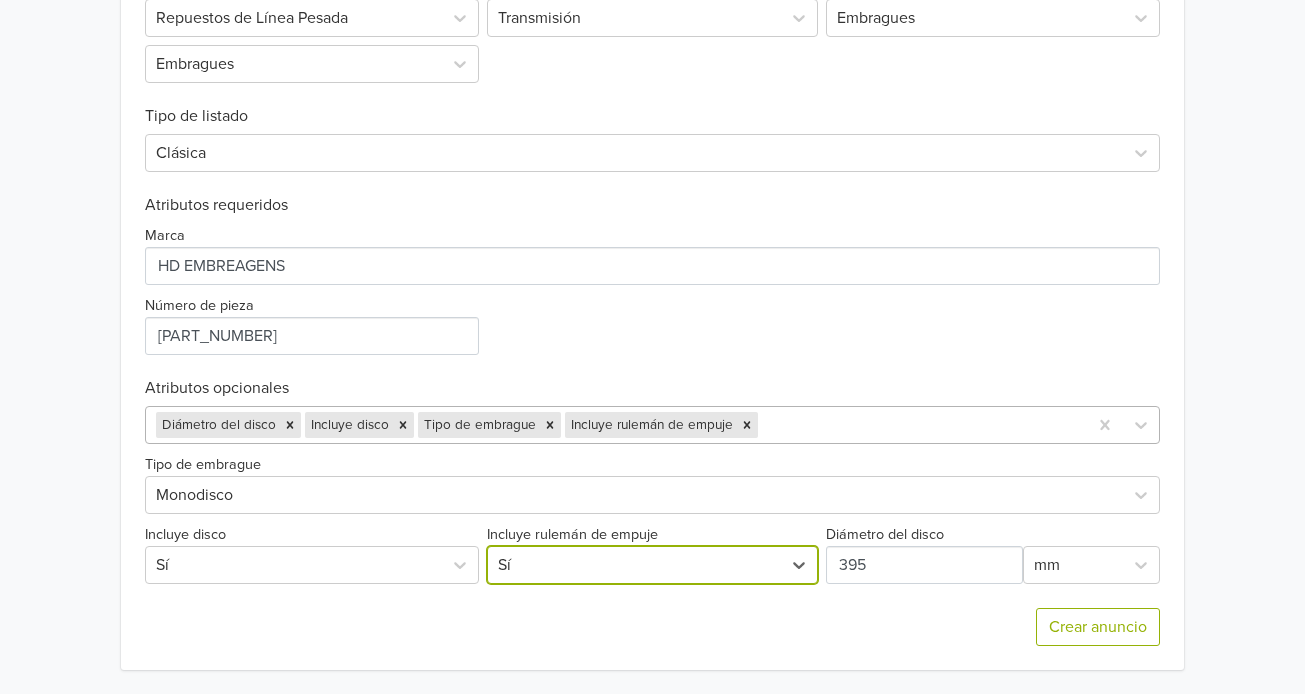 click at bounding box center (919, 425) 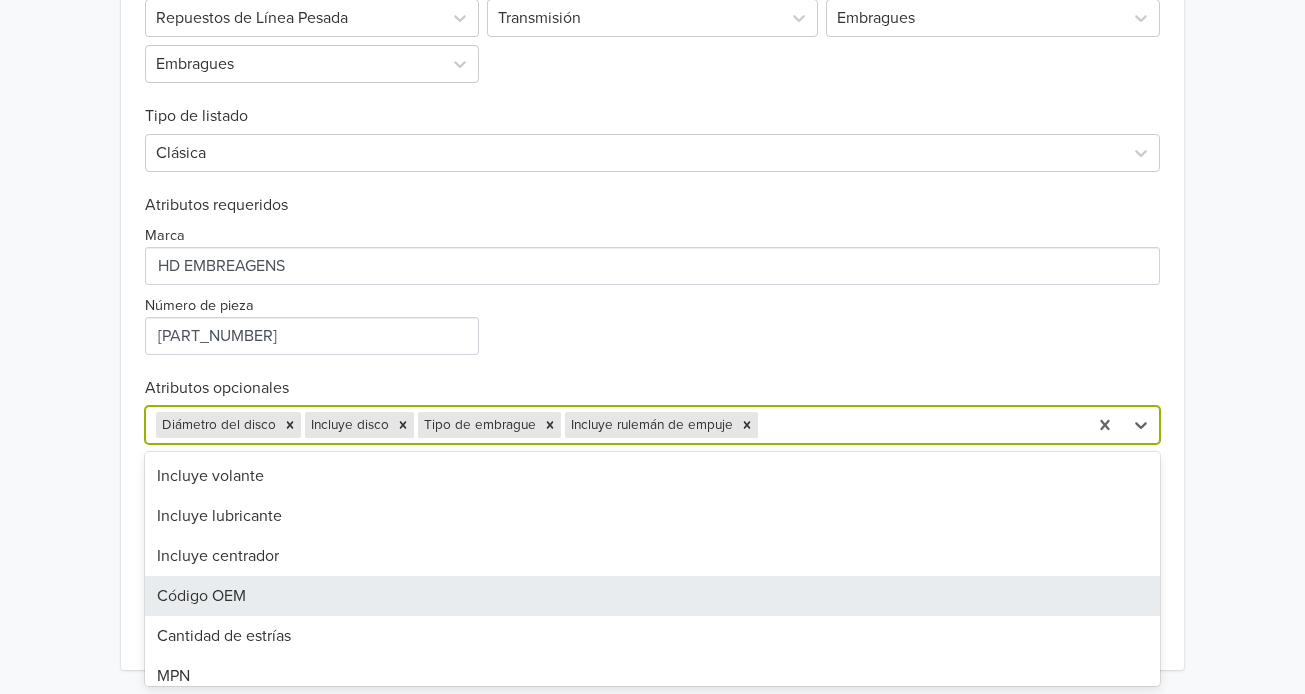 click on "Código OEM" at bounding box center [652, 596] 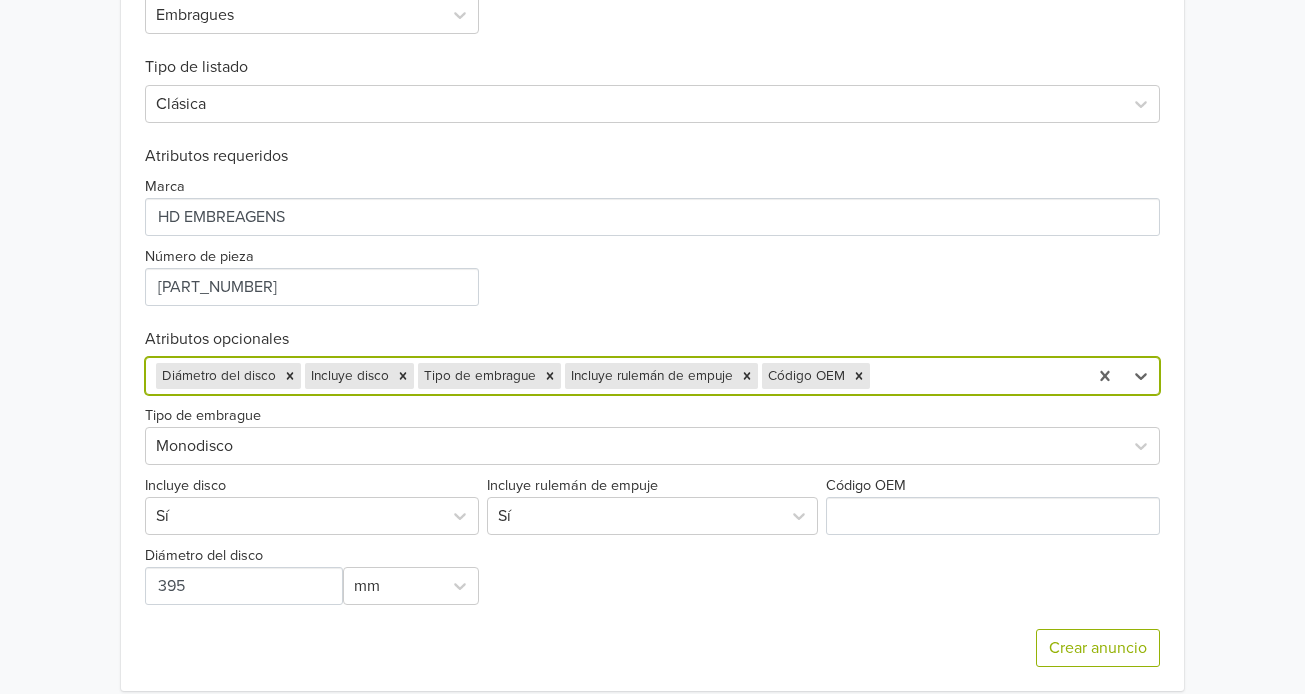scroll, scrollTop: 826, scrollLeft: 0, axis: vertical 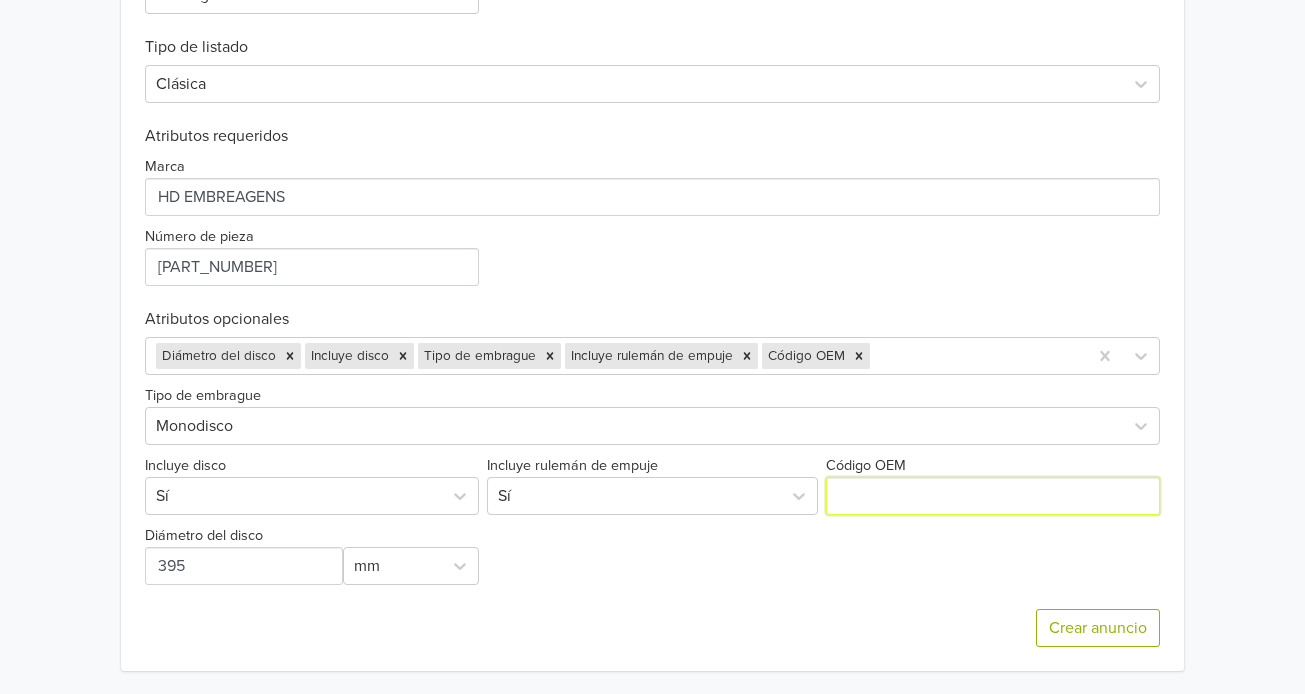 click on "Código OEM" at bounding box center [993, 496] 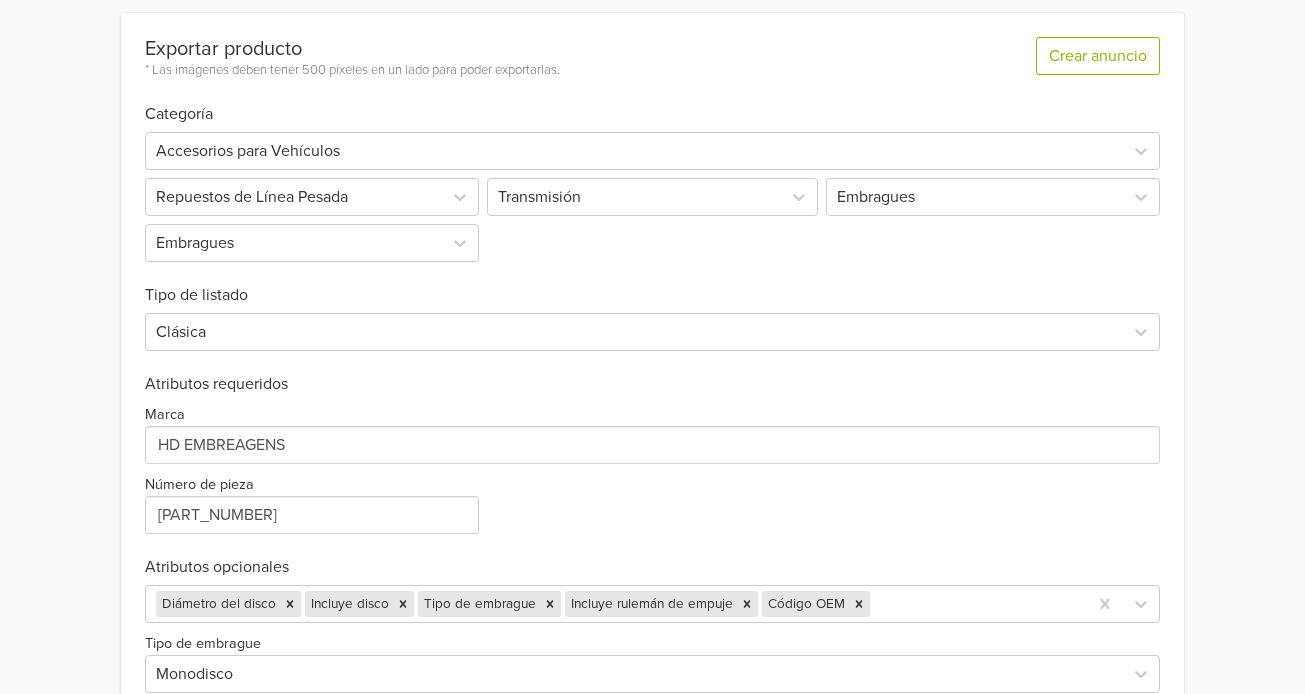 scroll, scrollTop: 645, scrollLeft: 0, axis: vertical 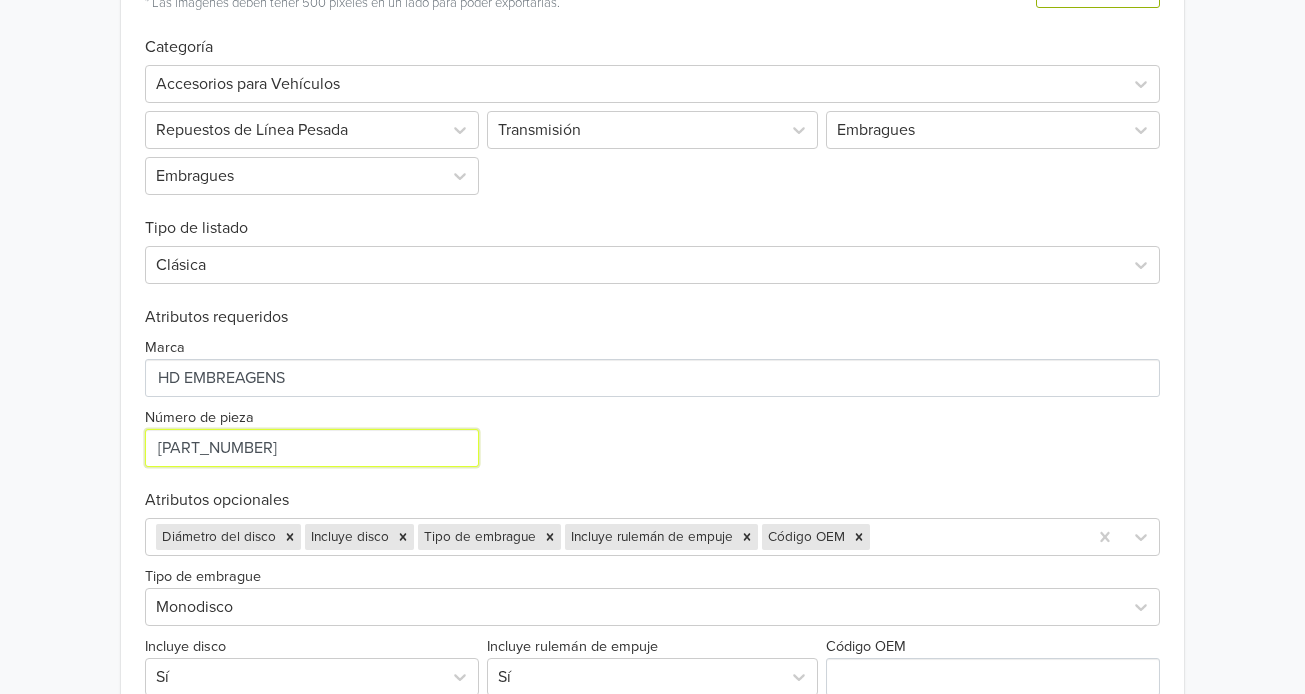 drag, startPoint x: 267, startPoint y: 455, endPoint x: 128, endPoint y: 450, distance: 139.0899 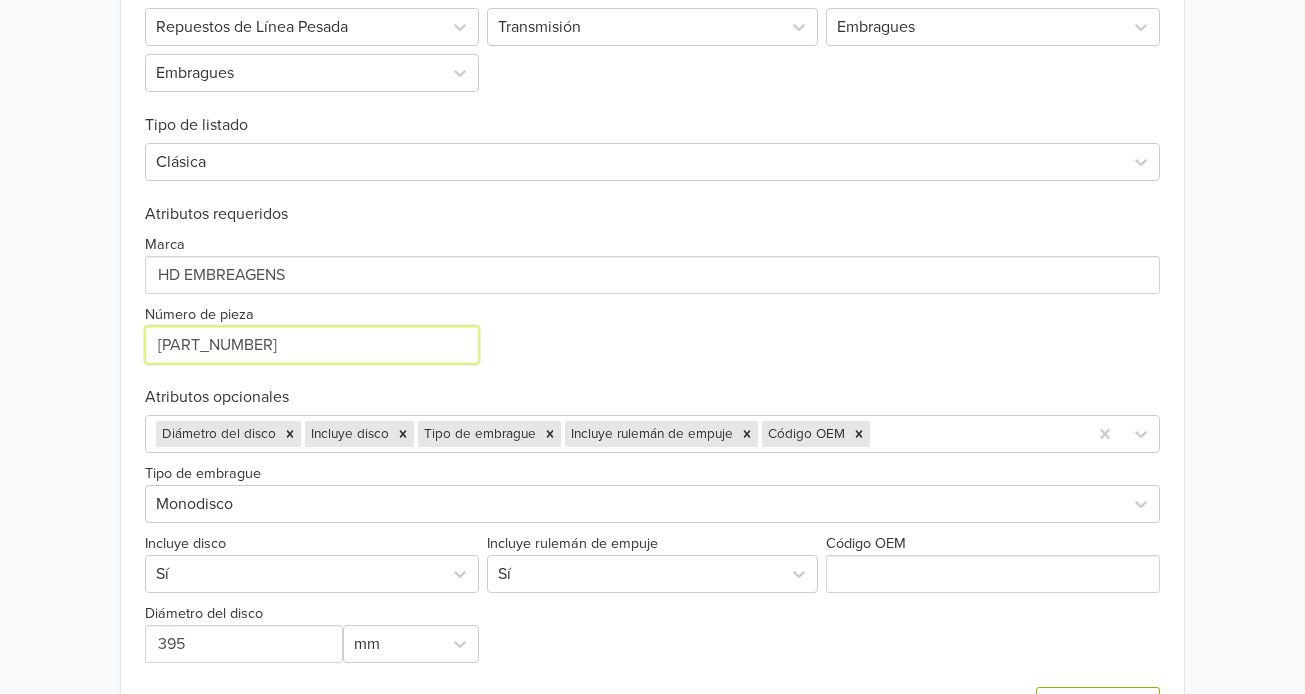scroll, scrollTop: 826, scrollLeft: 0, axis: vertical 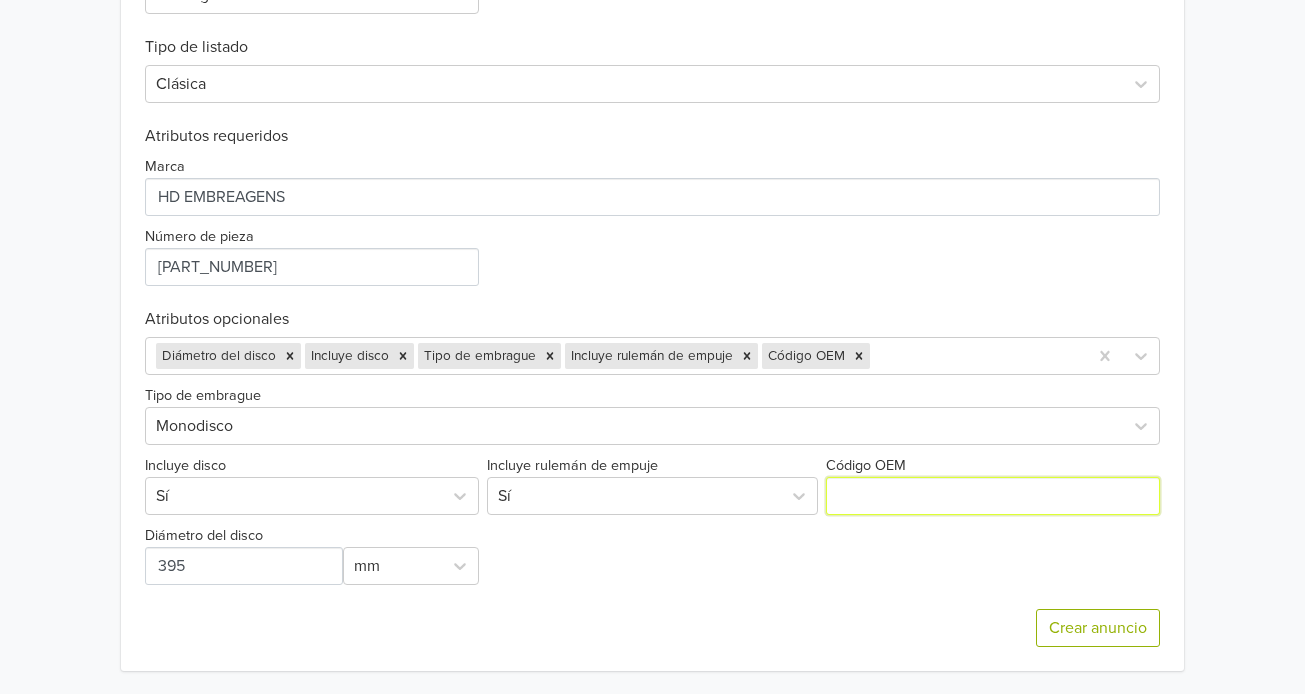 click on "Código OEM" at bounding box center [993, 496] 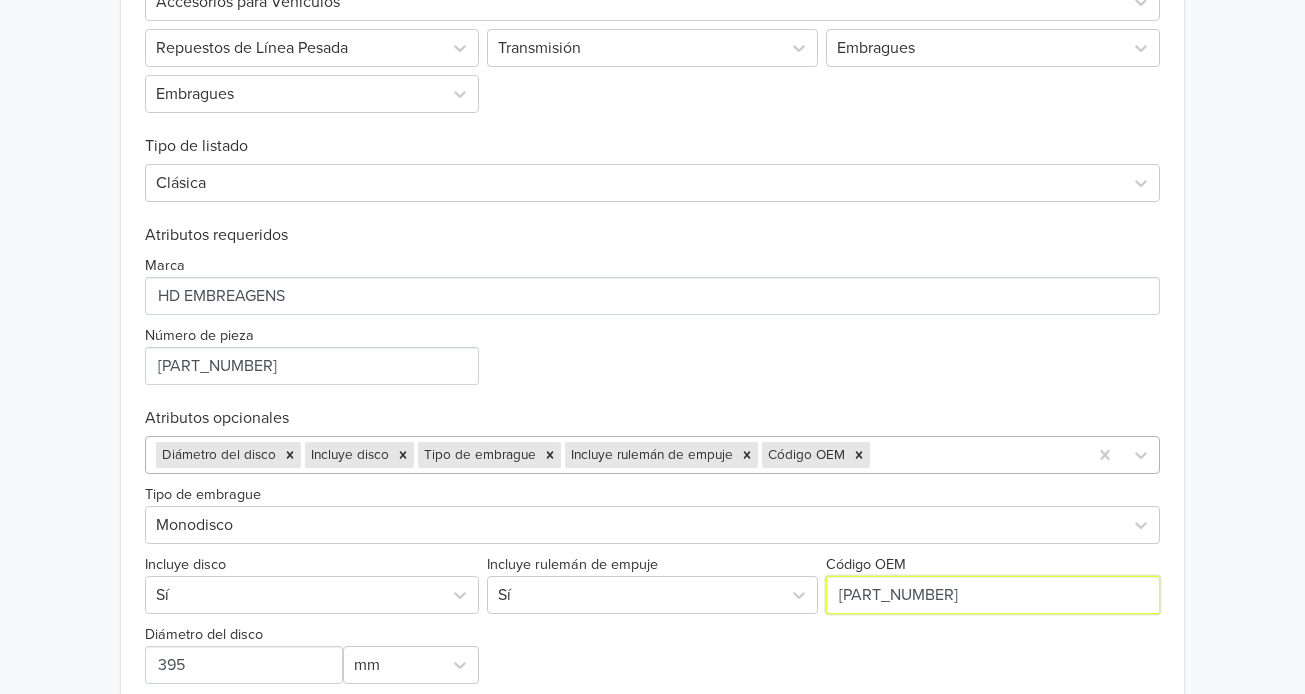 scroll, scrollTop: 826, scrollLeft: 0, axis: vertical 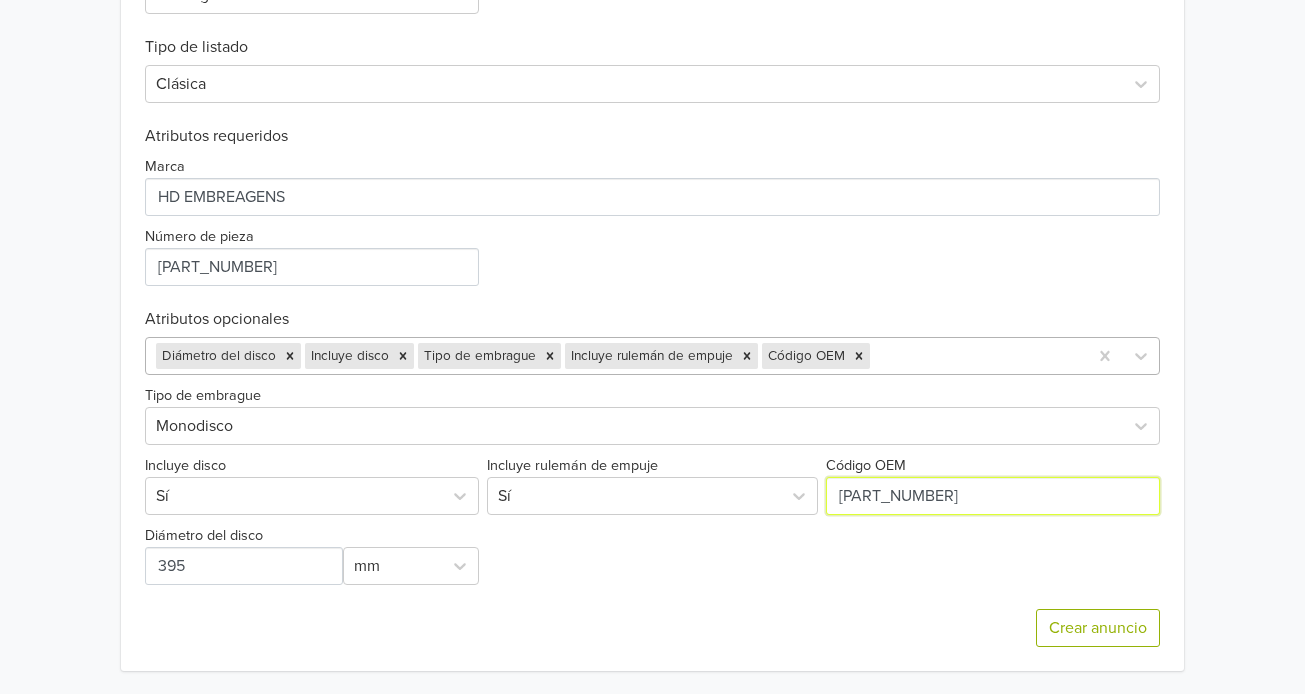 type on "[PART_NUMBER]" 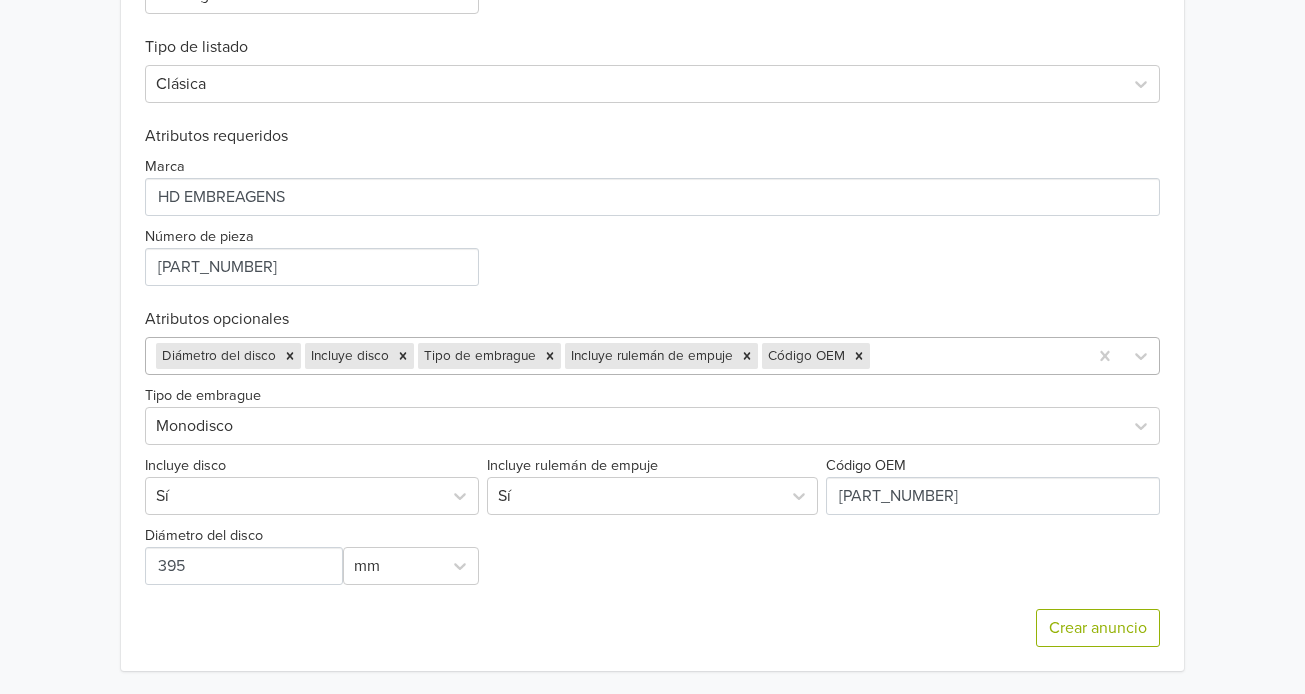 click at bounding box center (975, 356) 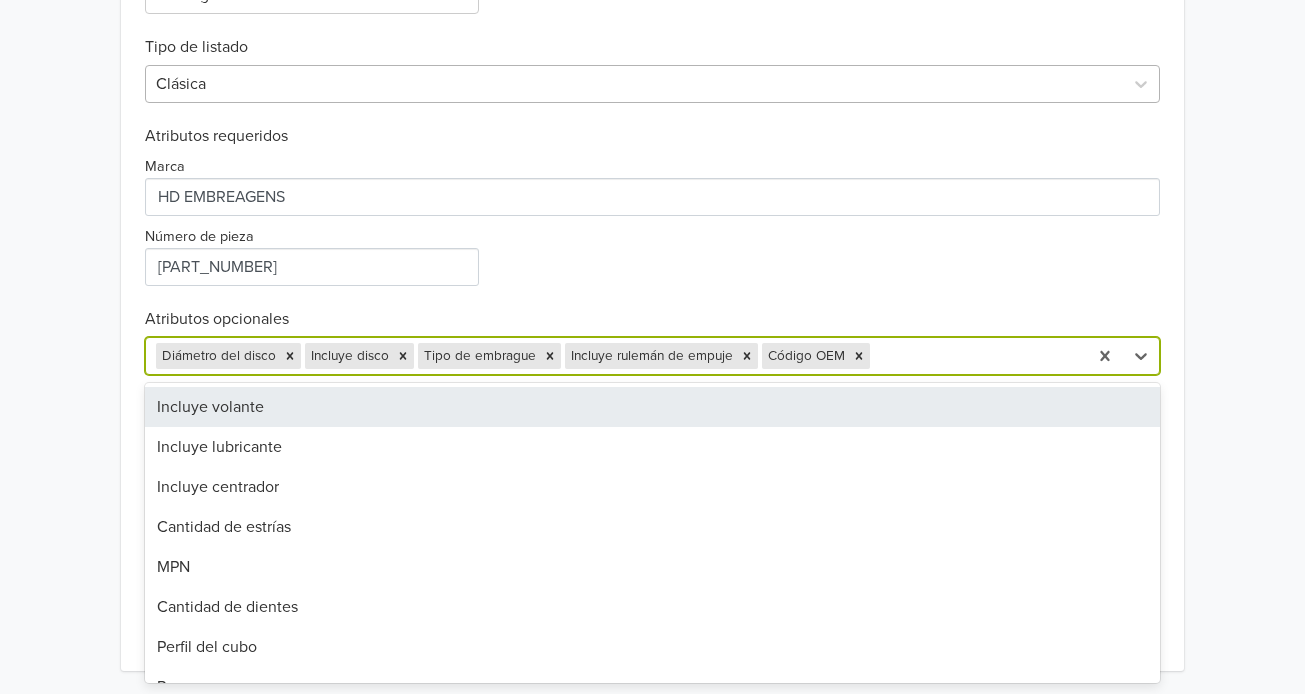 click at bounding box center [634, 84] 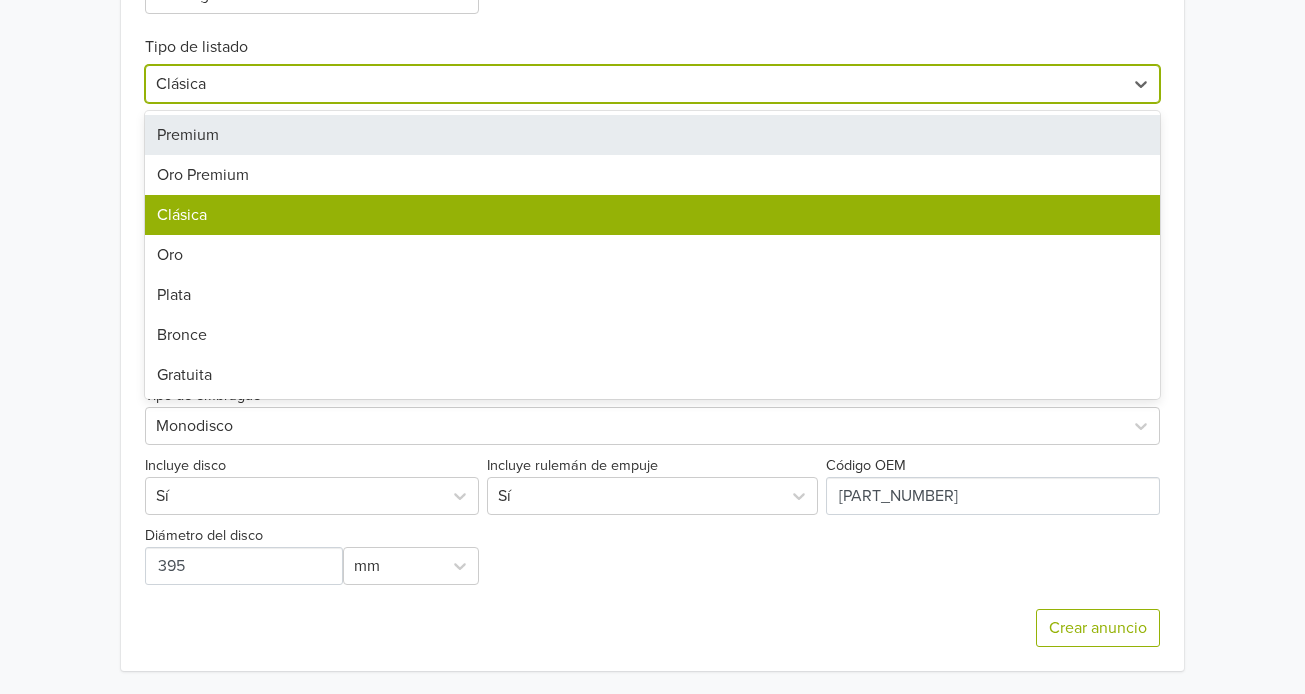 click on "Tipo de listado" at bounding box center [652, 35] 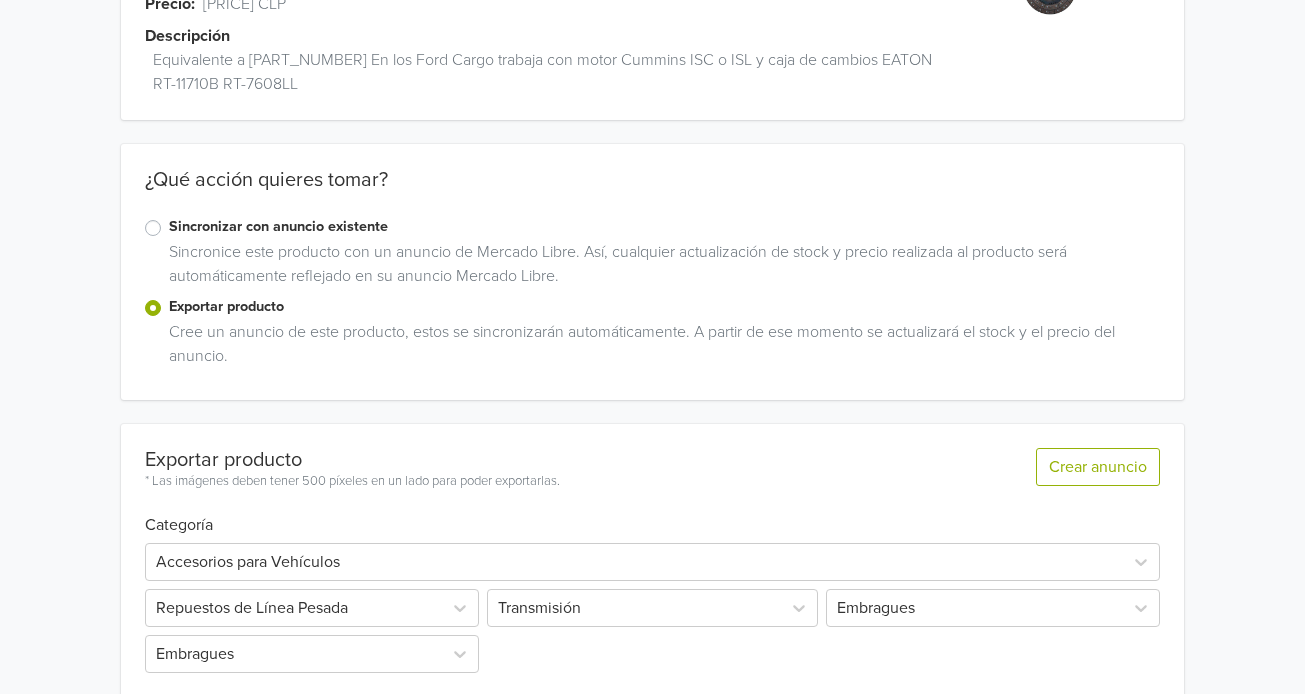 scroll, scrollTop: 0, scrollLeft: 0, axis: both 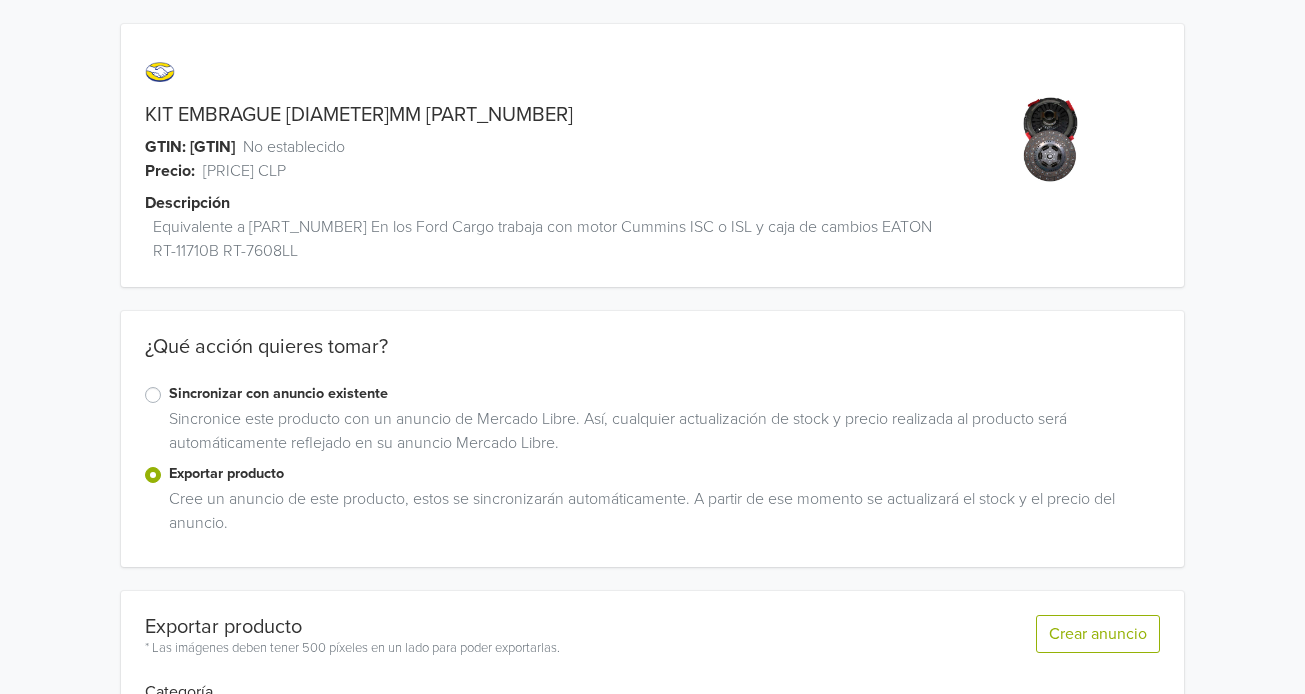 drag, startPoint x: 441, startPoint y: 127, endPoint x: 365, endPoint y: 115, distance: 76.941536 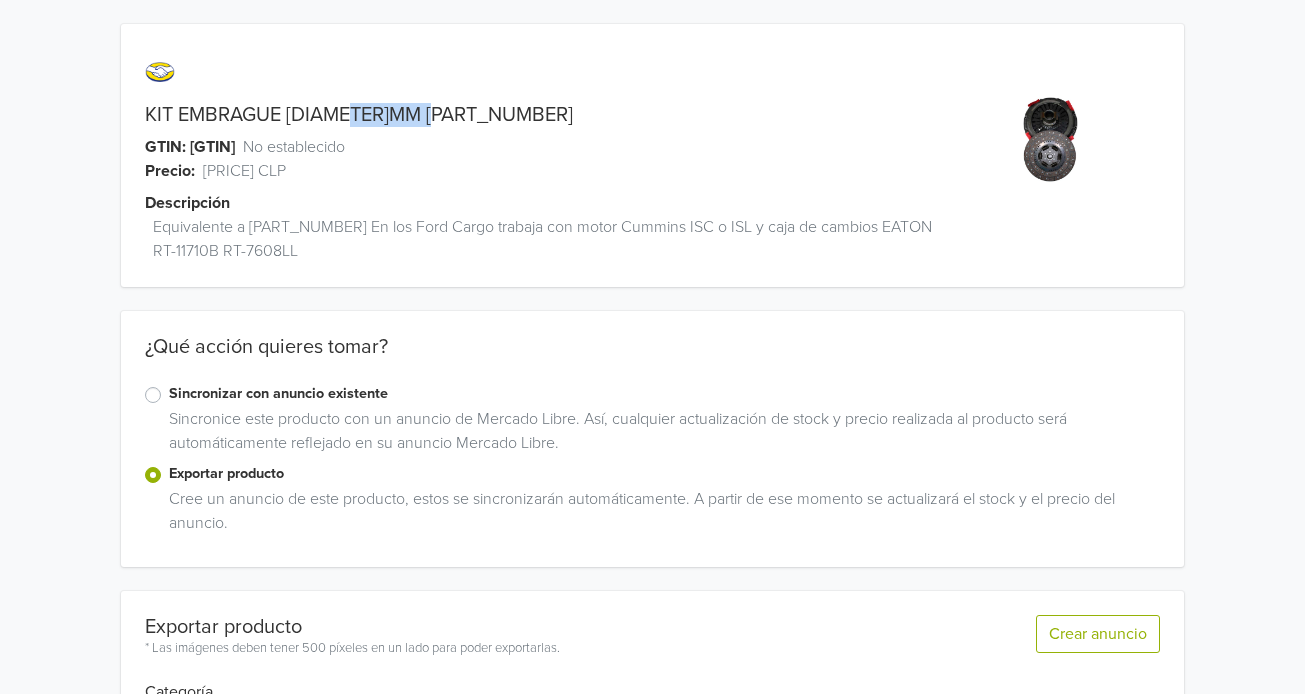 drag, startPoint x: 362, startPoint y: 113, endPoint x: 448, endPoint y: 112, distance: 86.00581 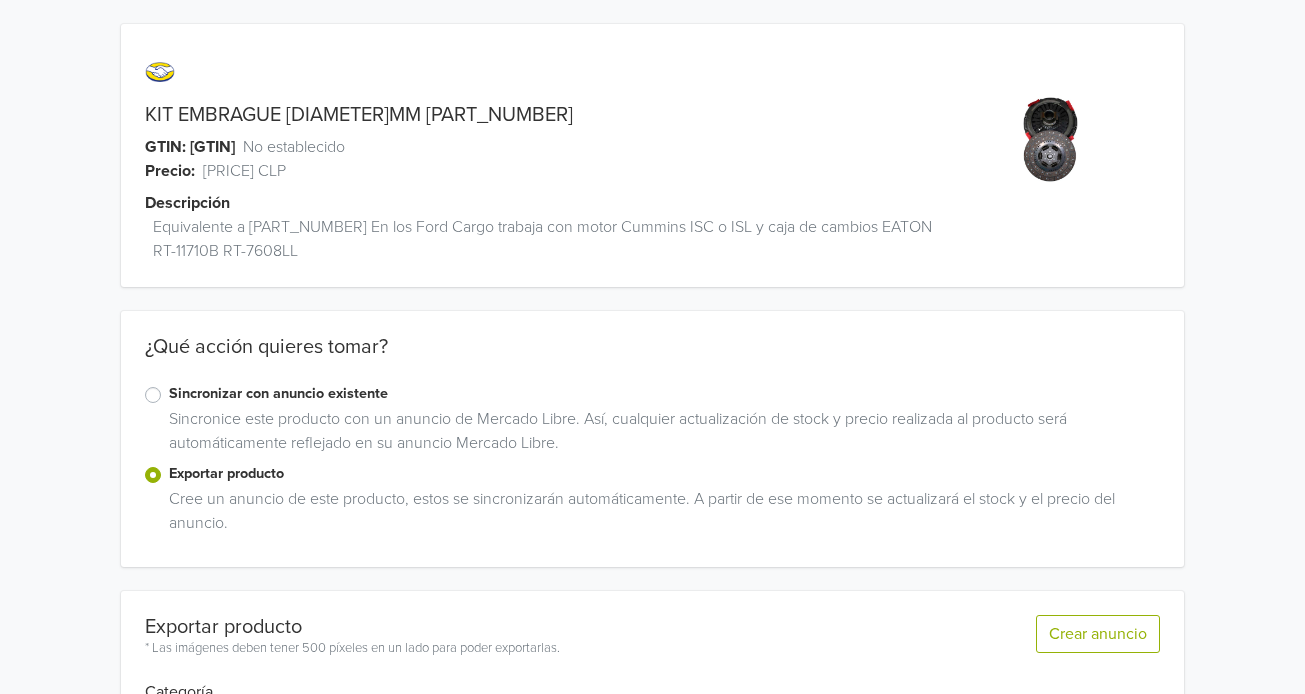 click on "GTIN: No establecido" at bounding box center [519, 147] 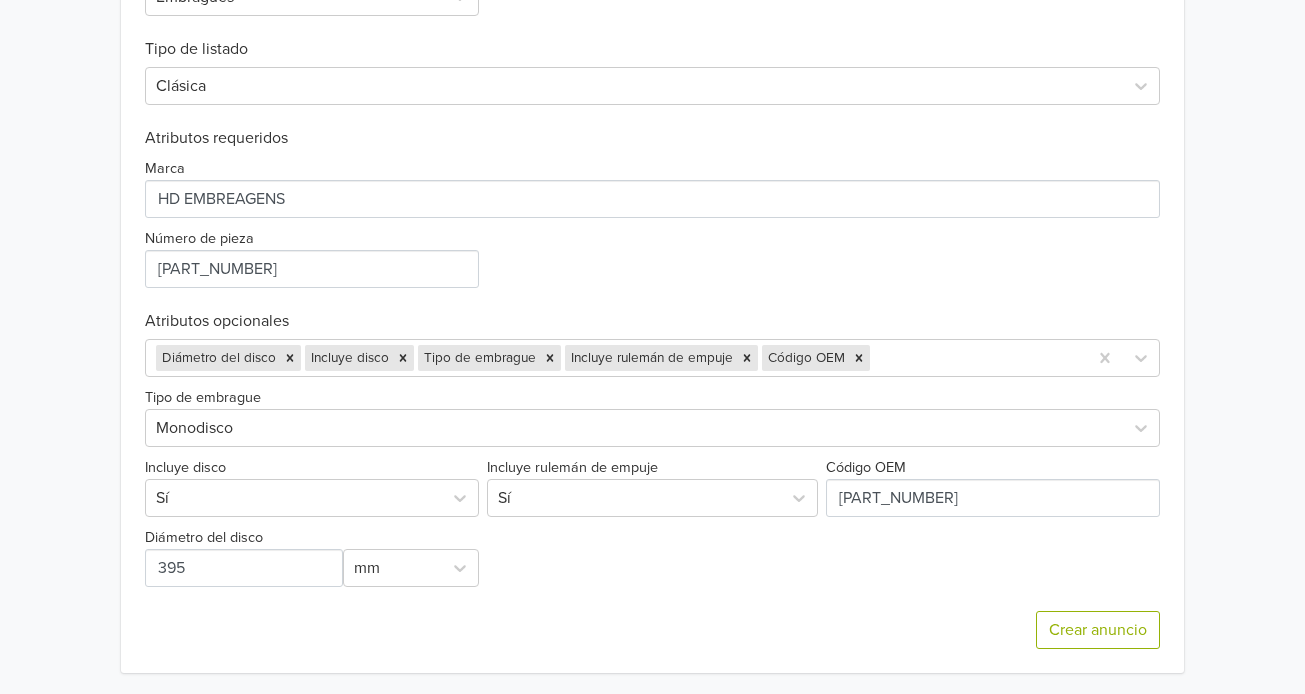 scroll, scrollTop: 826, scrollLeft: 0, axis: vertical 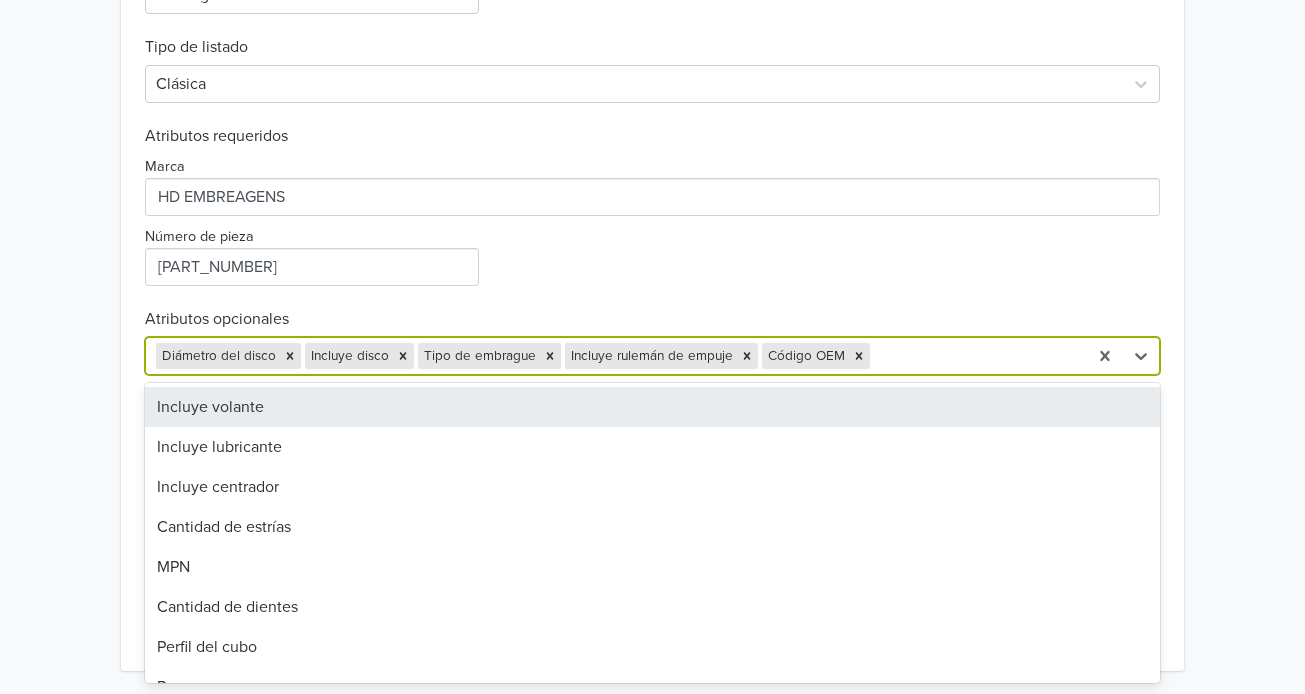 click at bounding box center (975, 356) 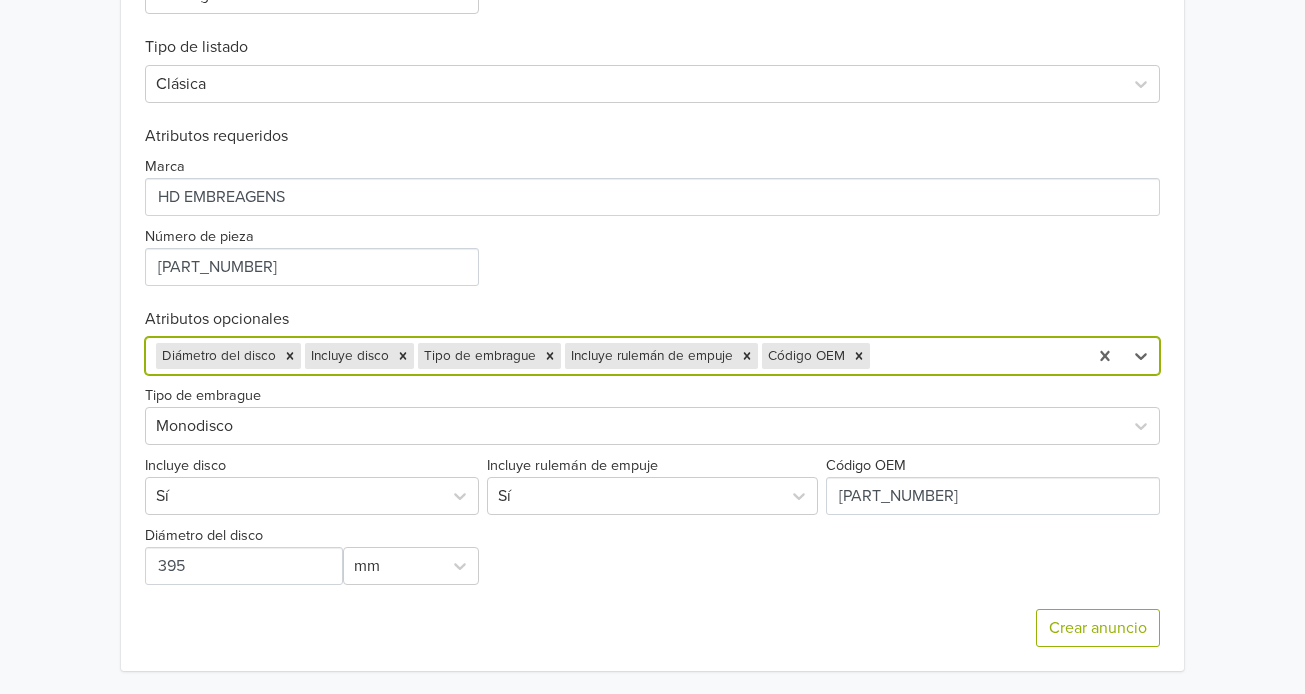 click on "Diámetro del disco Incluye disco Tipo de embrague Incluye rulemán de empuje Código OEM" at bounding box center [616, 356] 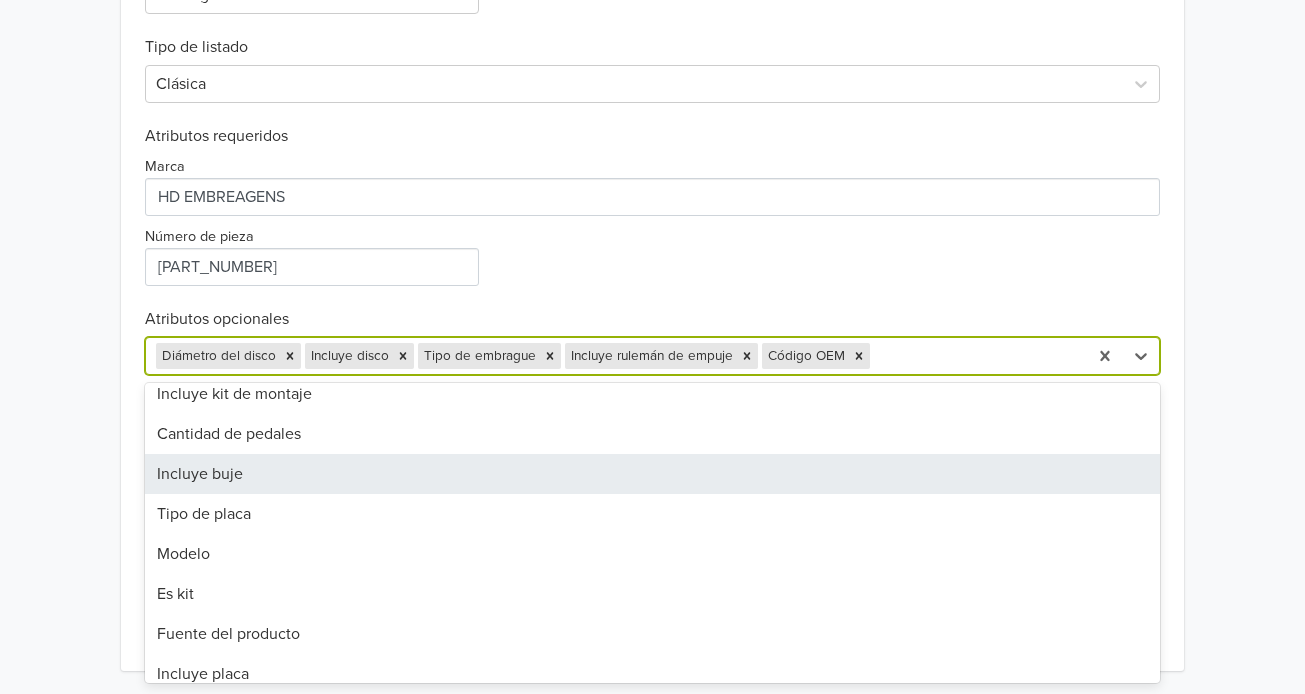 scroll, scrollTop: 547, scrollLeft: 0, axis: vertical 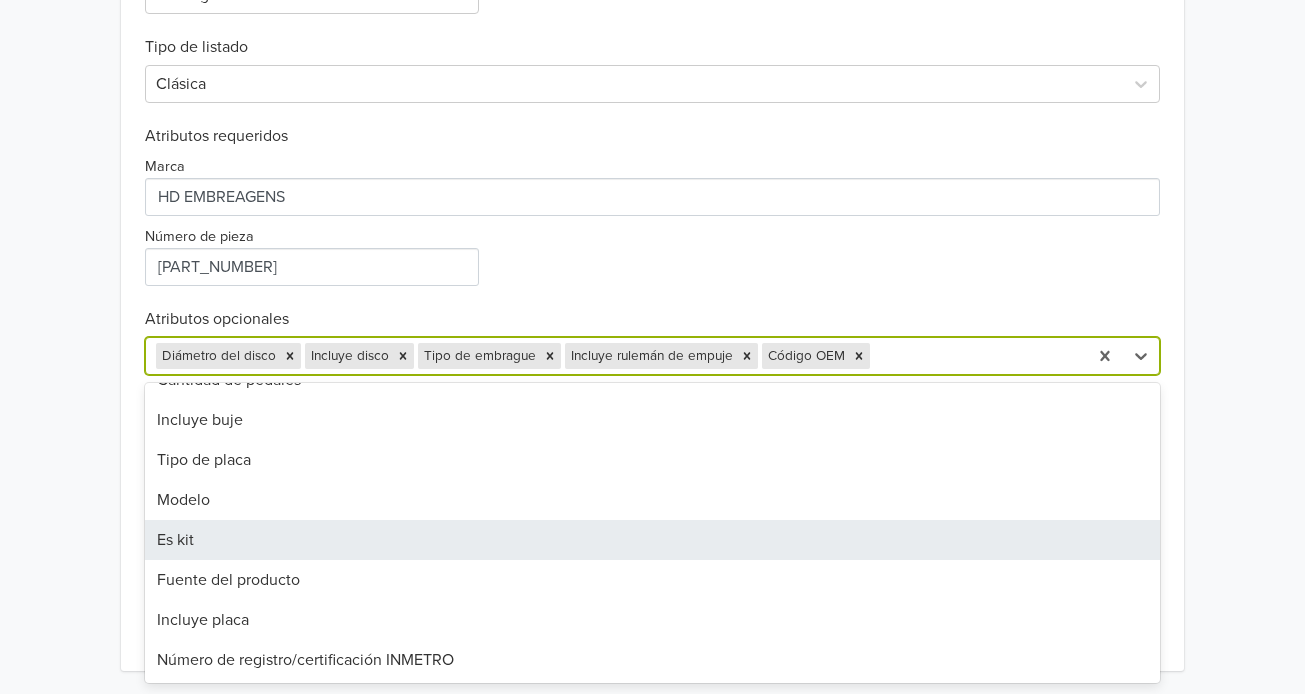 click on "Es kit" at bounding box center [652, 540] 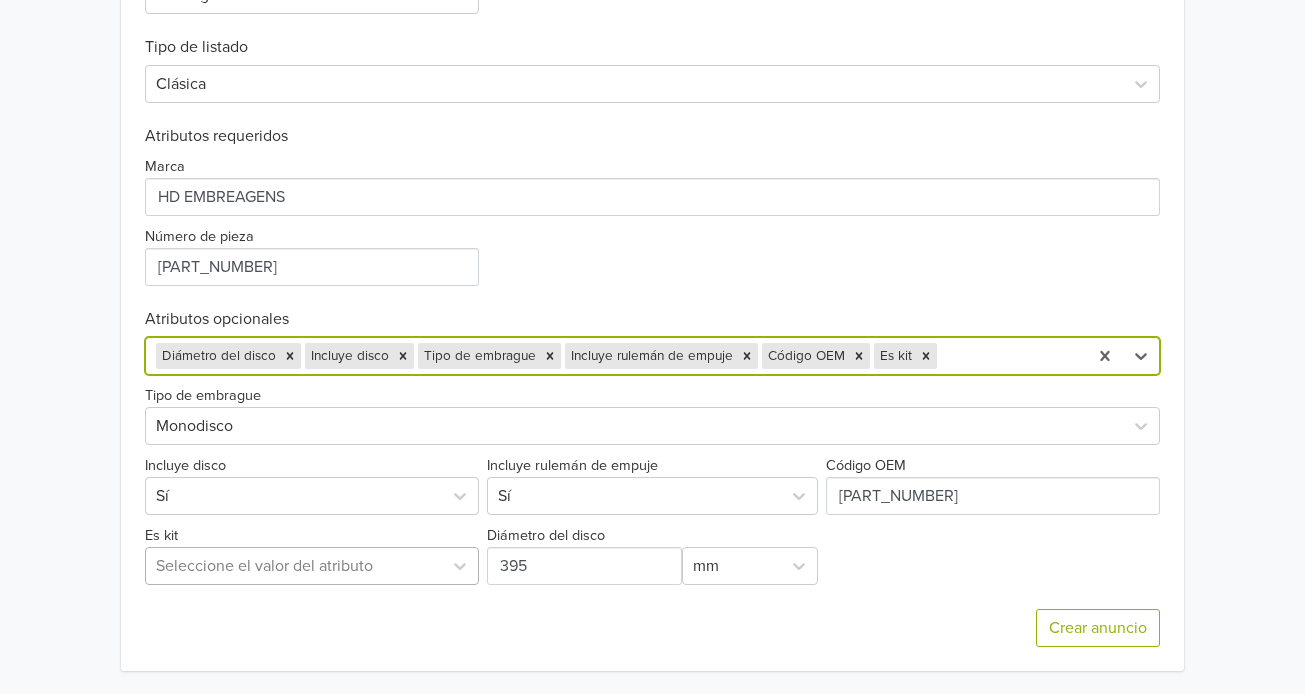 click at bounding box center (294, 566) 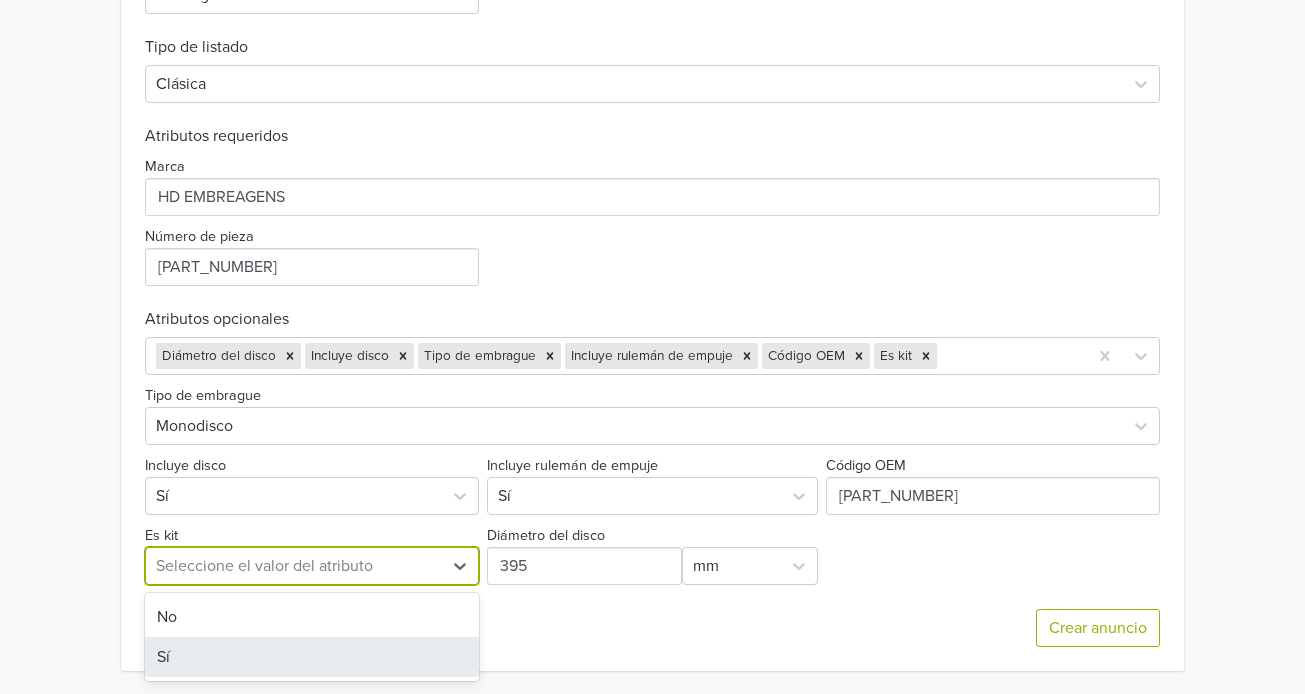 click on "Sí" at bounding box center (312, 657) 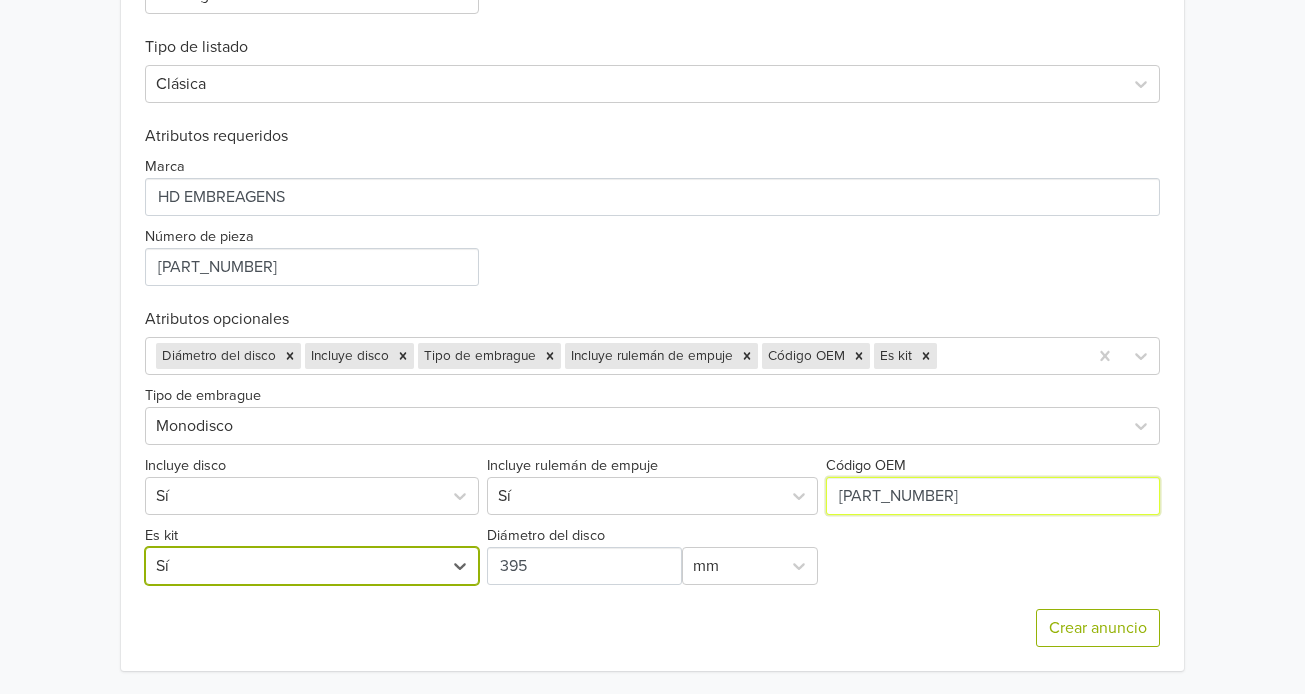 click on "Código OEM" at bounding box center [993, 496] 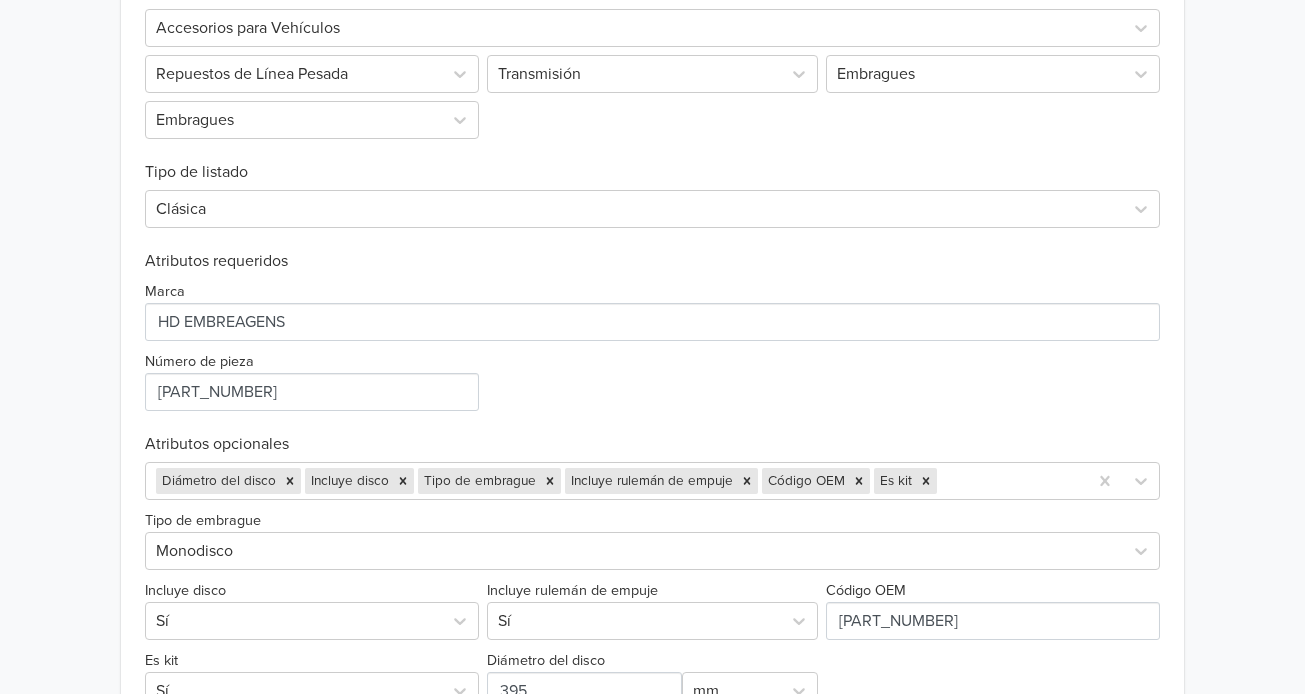 scroll, scrollTop: 826, scrollLeft: 0, axis: vertical 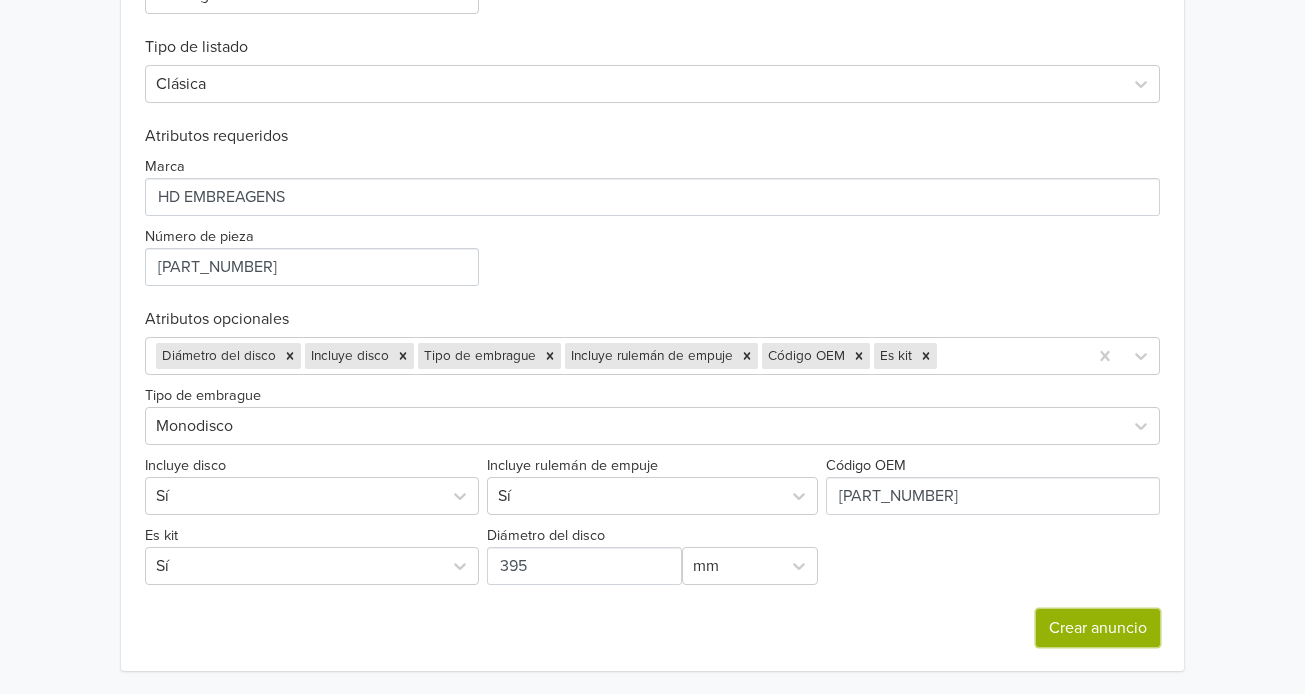 click on "Crear anuncio" at bounding box center (1098, 628) 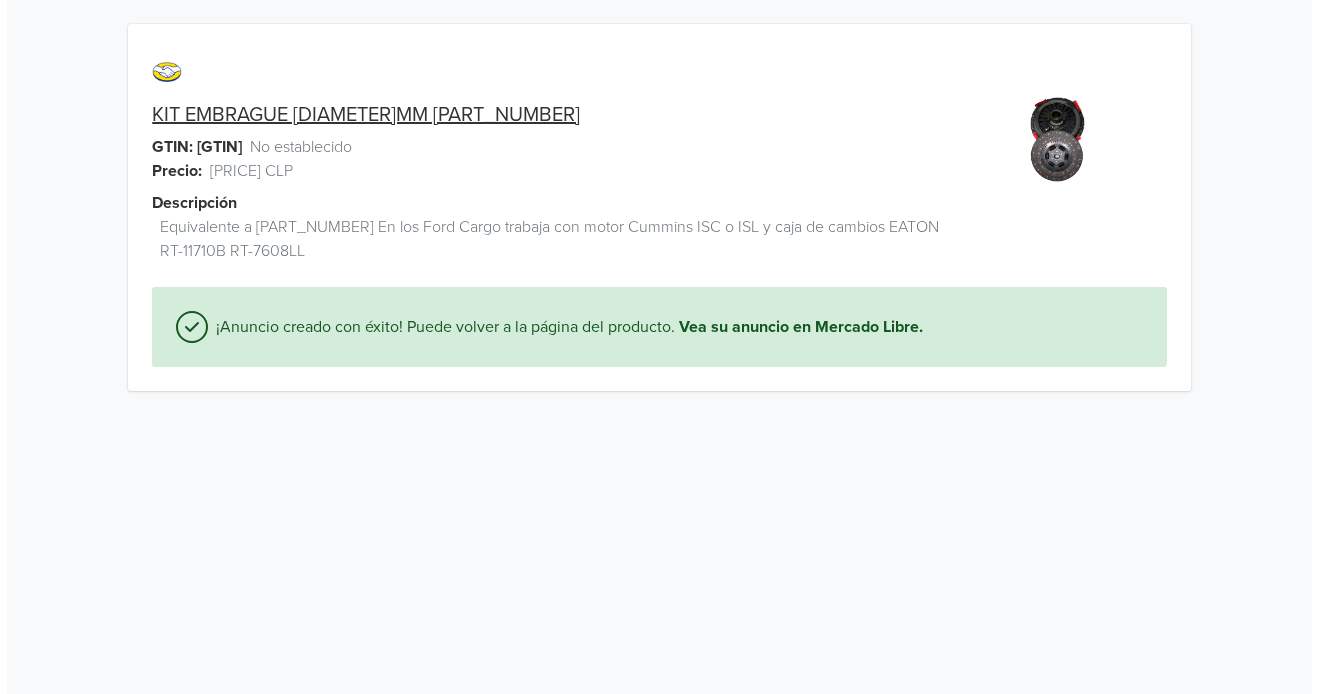 scroll, scrollTop: 0, scrollLeft: 0, axis: both 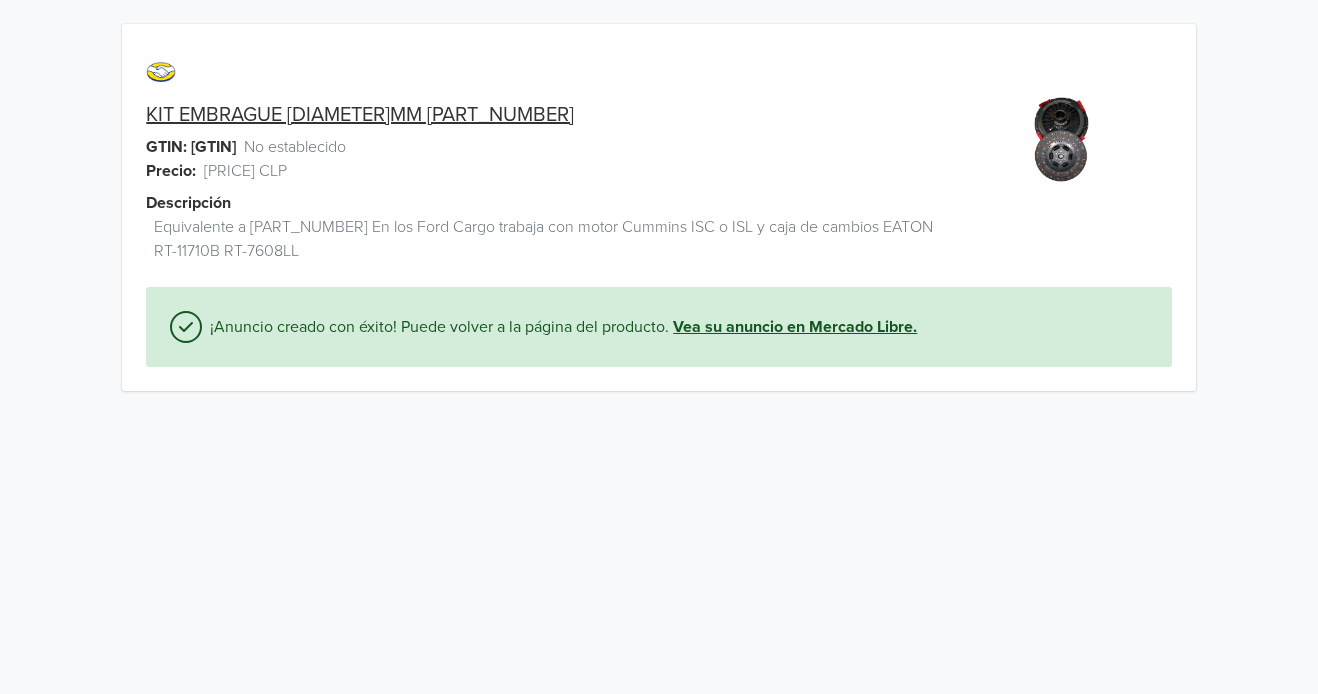 click on "Vea su anuncio en Mercado Libre." at bounding box center (795, 327) 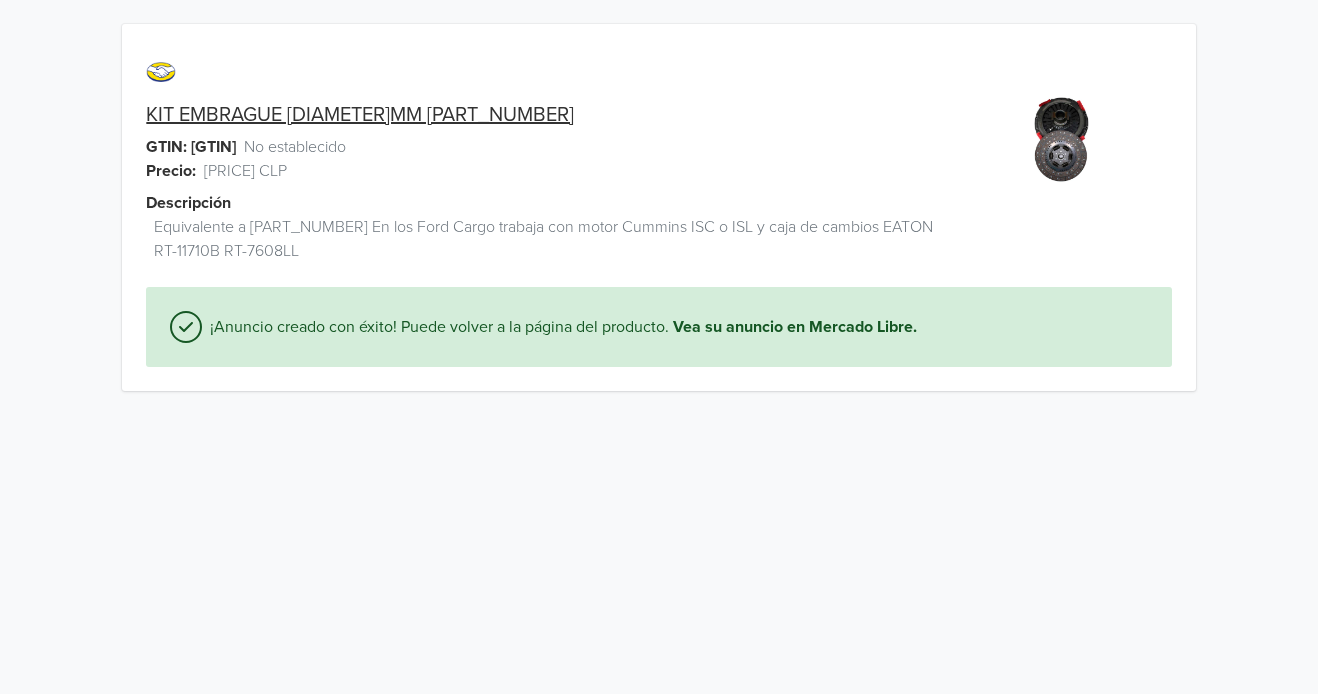 click on "KIT EMBRAGUE [DIAMETER]MM [PART_NUMBER]" at bounding box center (360, 115) 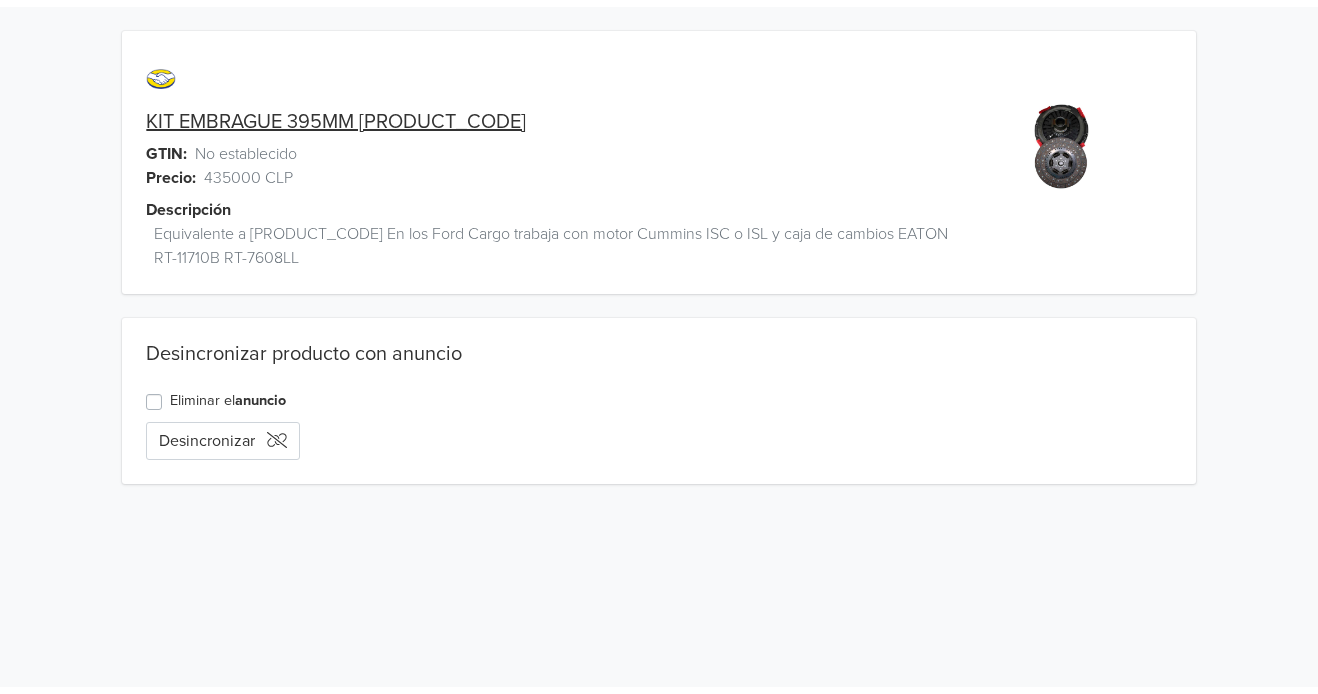 scroll, scrollTop: 0, scrollLeft: 0, axis: both 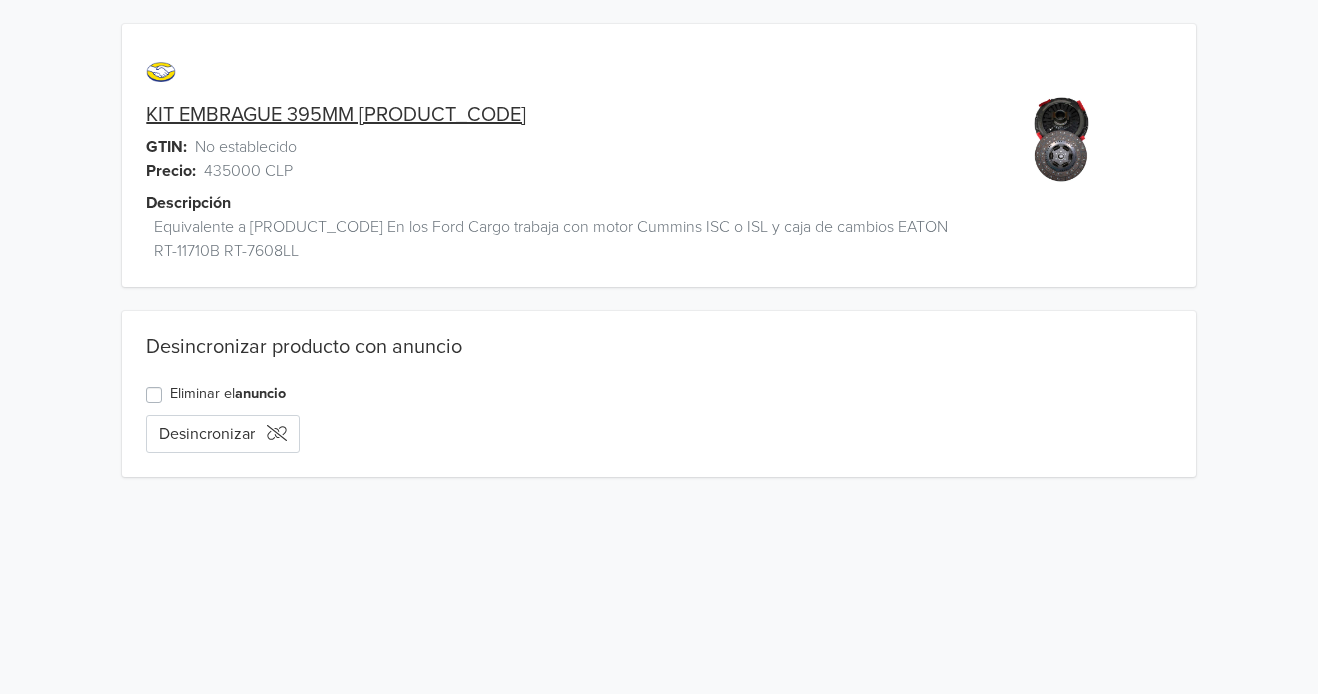 click on "Desincronizar" at bounding box center [658, 442] 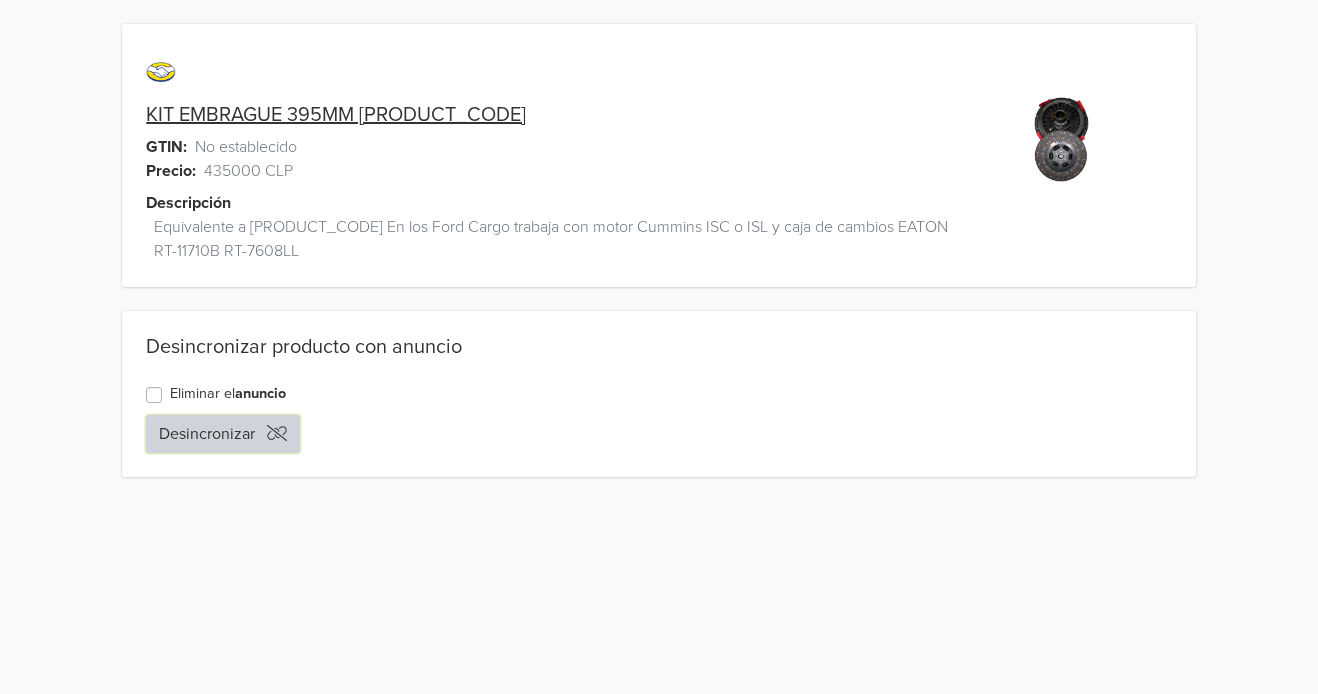 click on "Desincronizar" at bounding box center [223, 434] 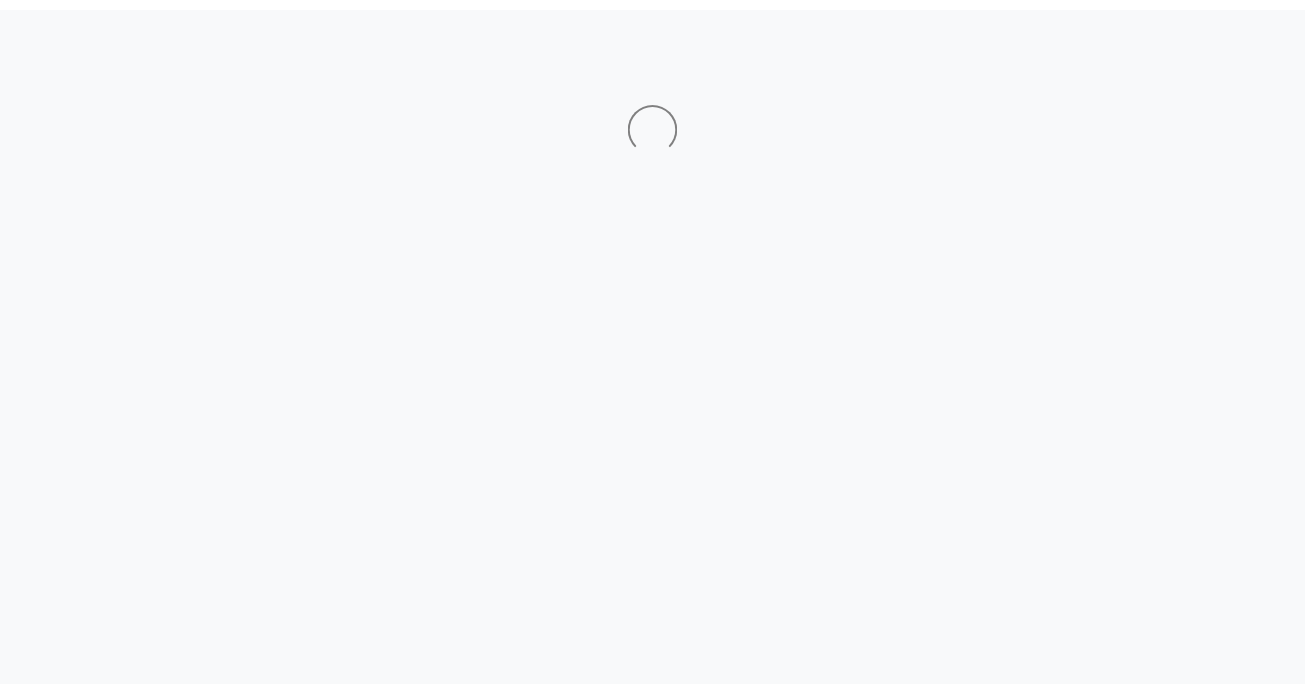 scroll, scrollTop: 0, scrollLeft: 0, axis: both 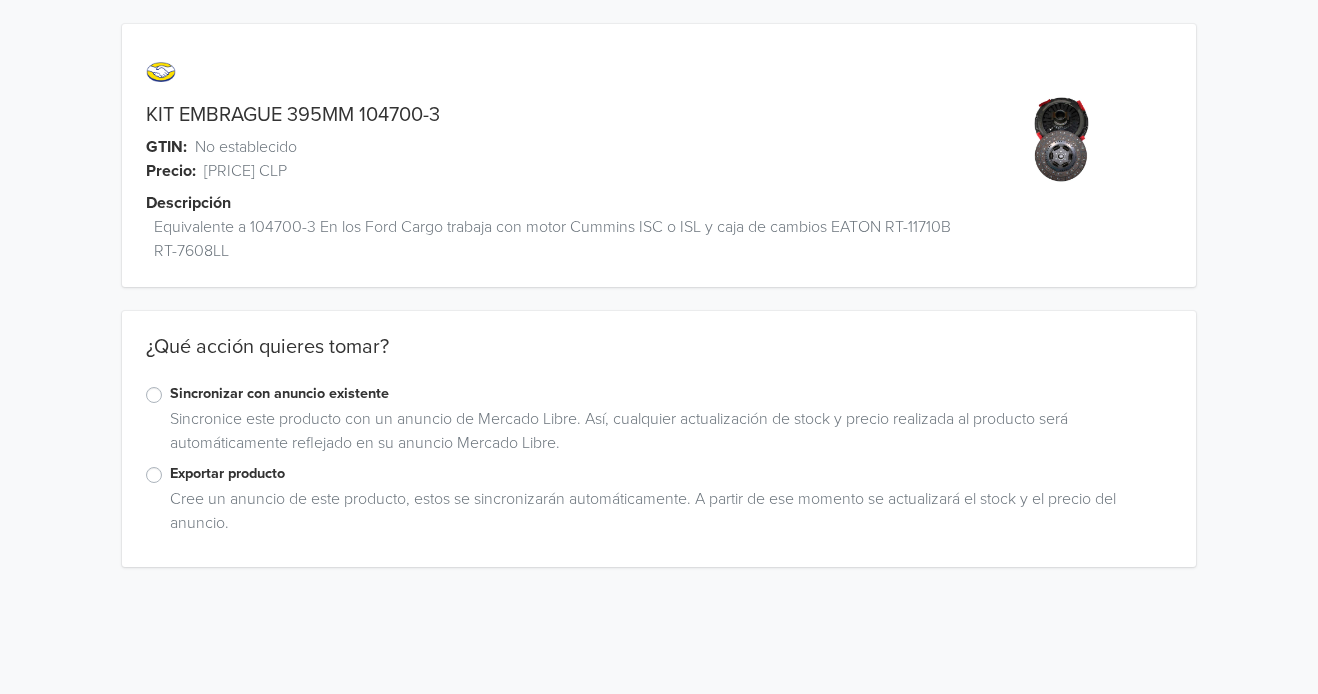 click on "Sincronizar con anuncio existente" at bounding box center (670, 394) 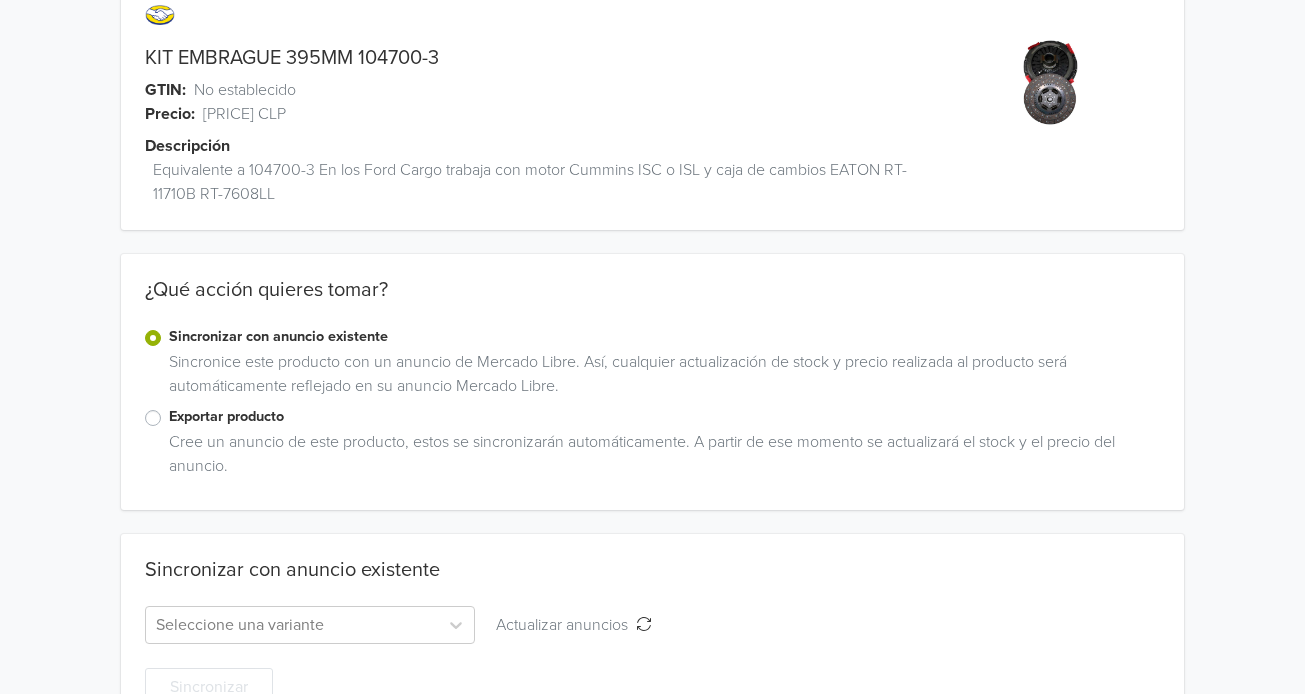 scroll, scrollTop: 117, scrollLeft: 0, axis: vertical 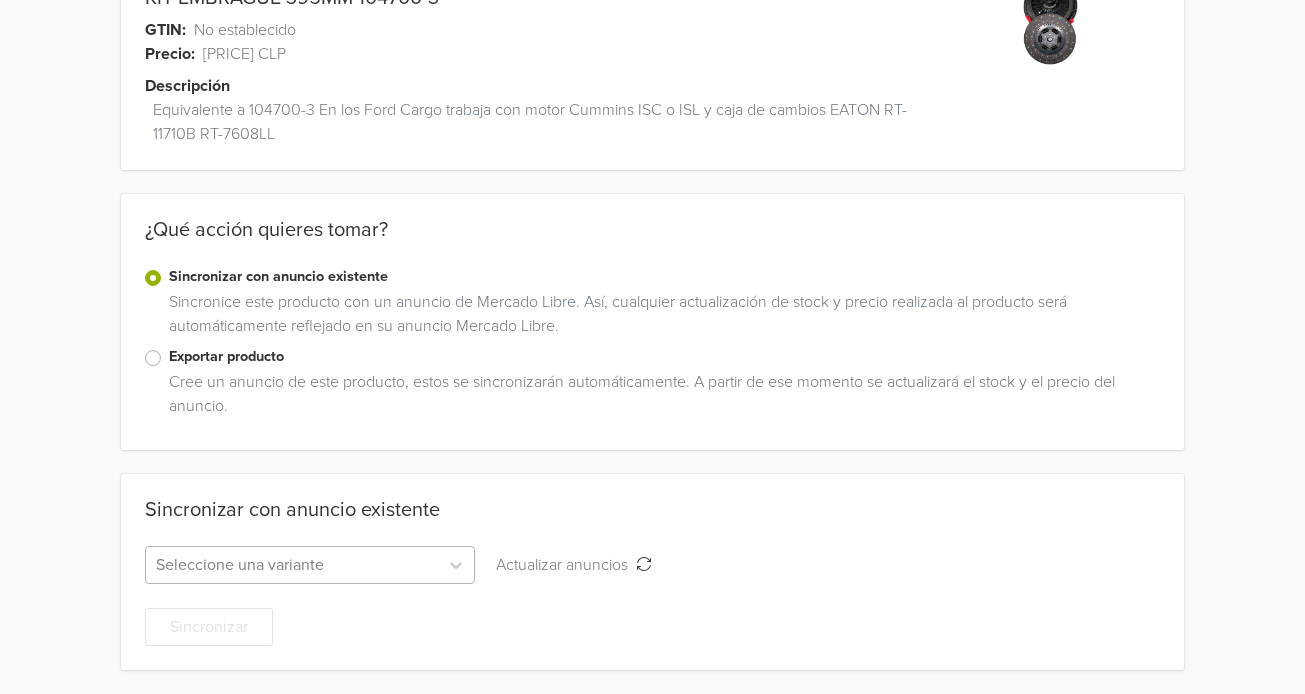 click at bounding box center (292, 565) 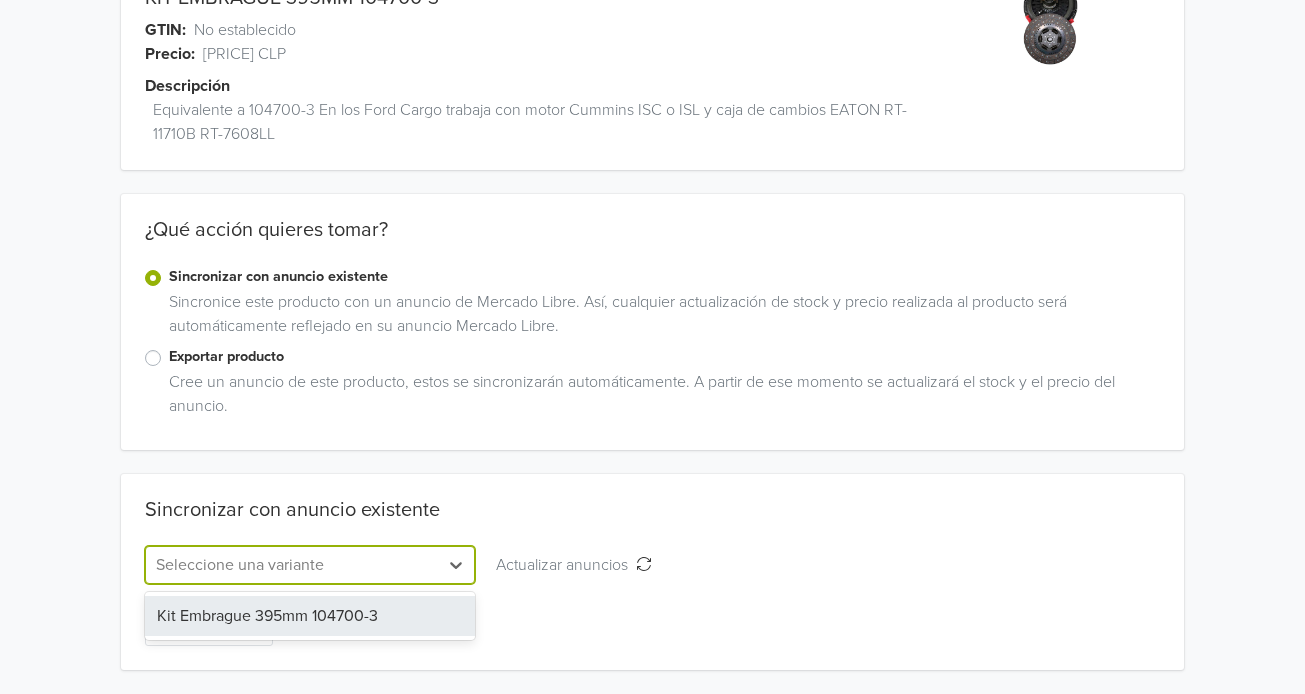 click on "Kit Embrague 395mm 104700-3" at bounding box center [310, 616] 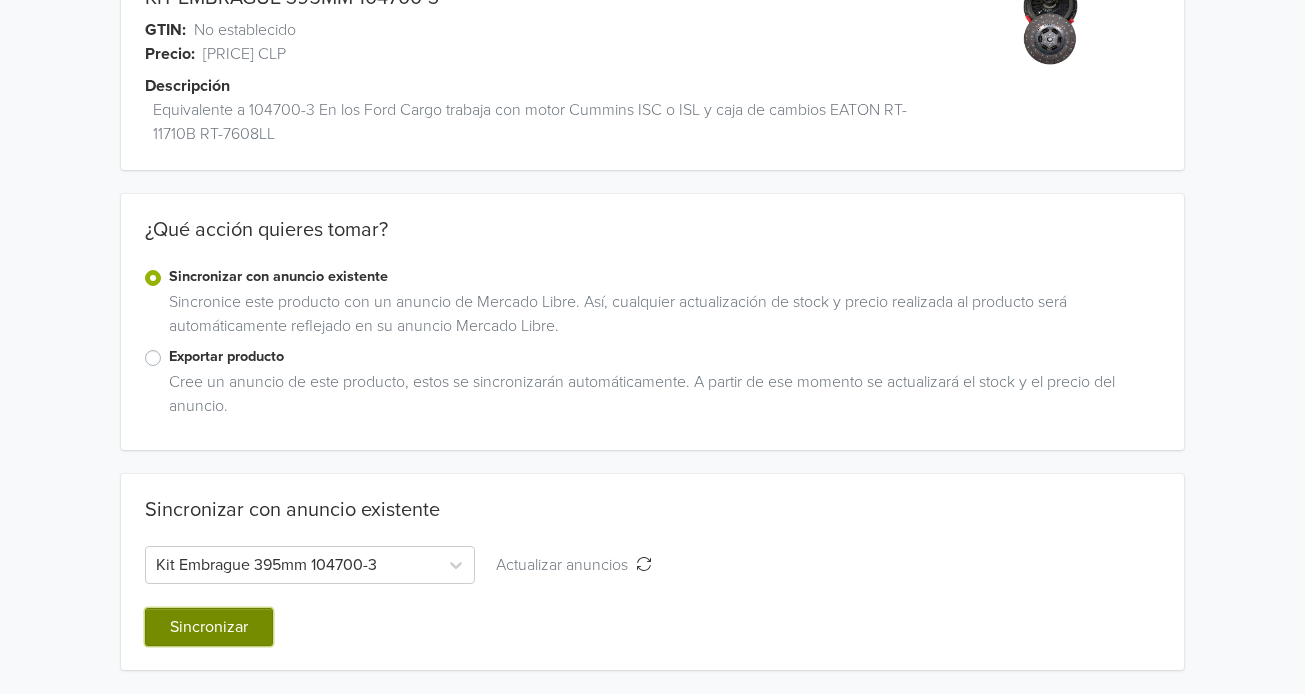 drag, startPoint x: 178, startPoint y: 613, endPoint x: 187, endPoint y: 622, distance: 12.727922 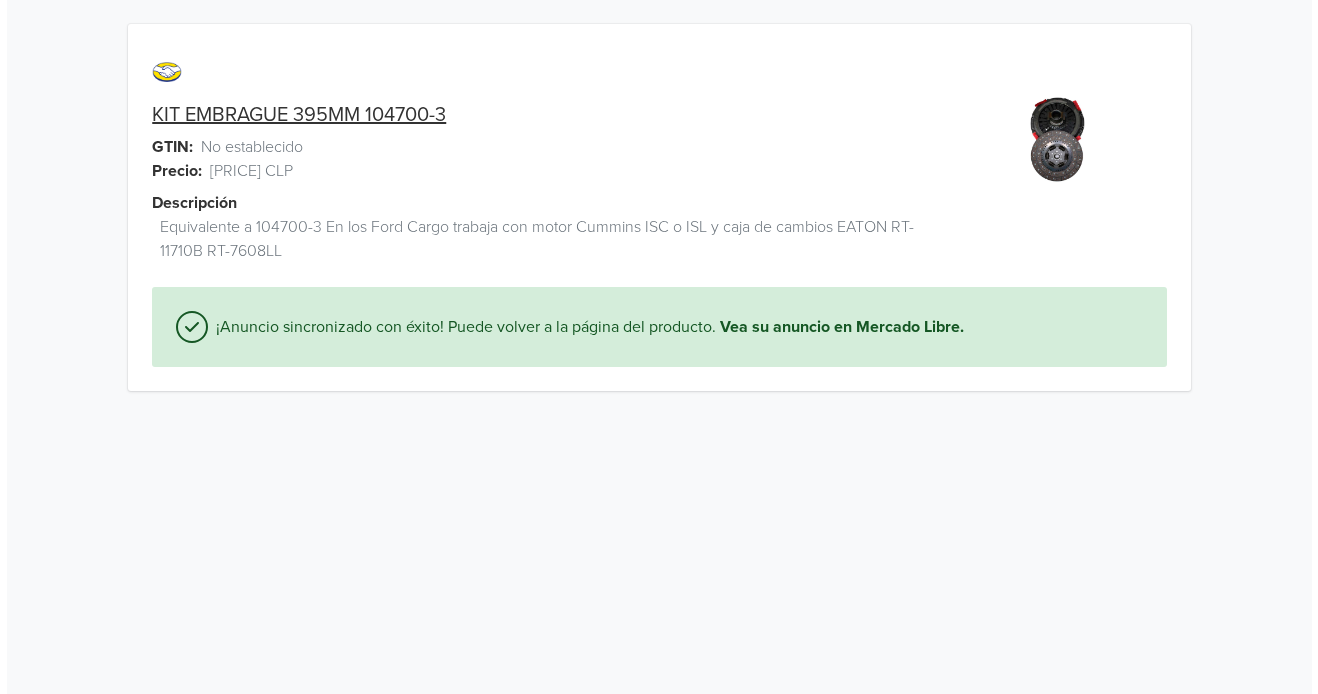 scroll, scrollTop: 0, scrollLeft: 0, axis: both 